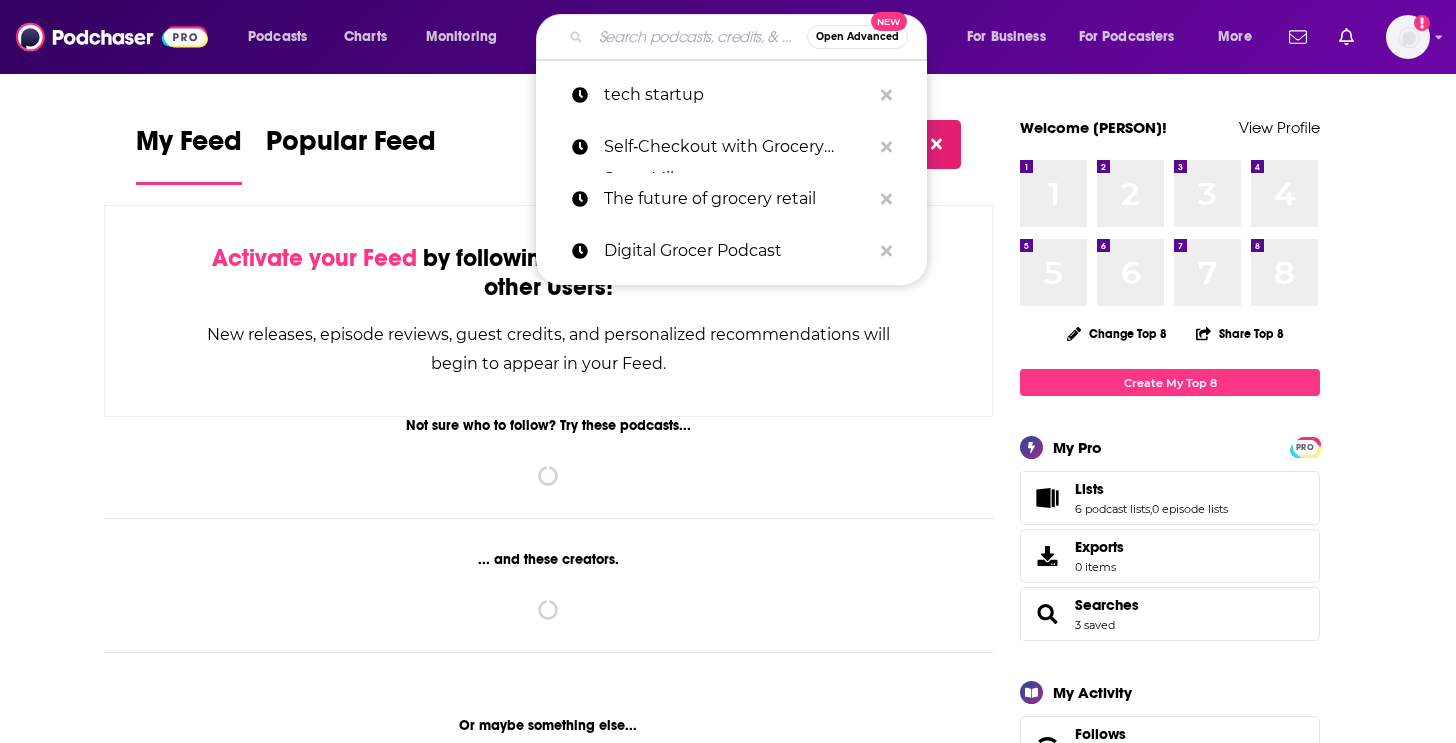 scroll, scrollTop: 0, scrollLeft: 0, axis: both 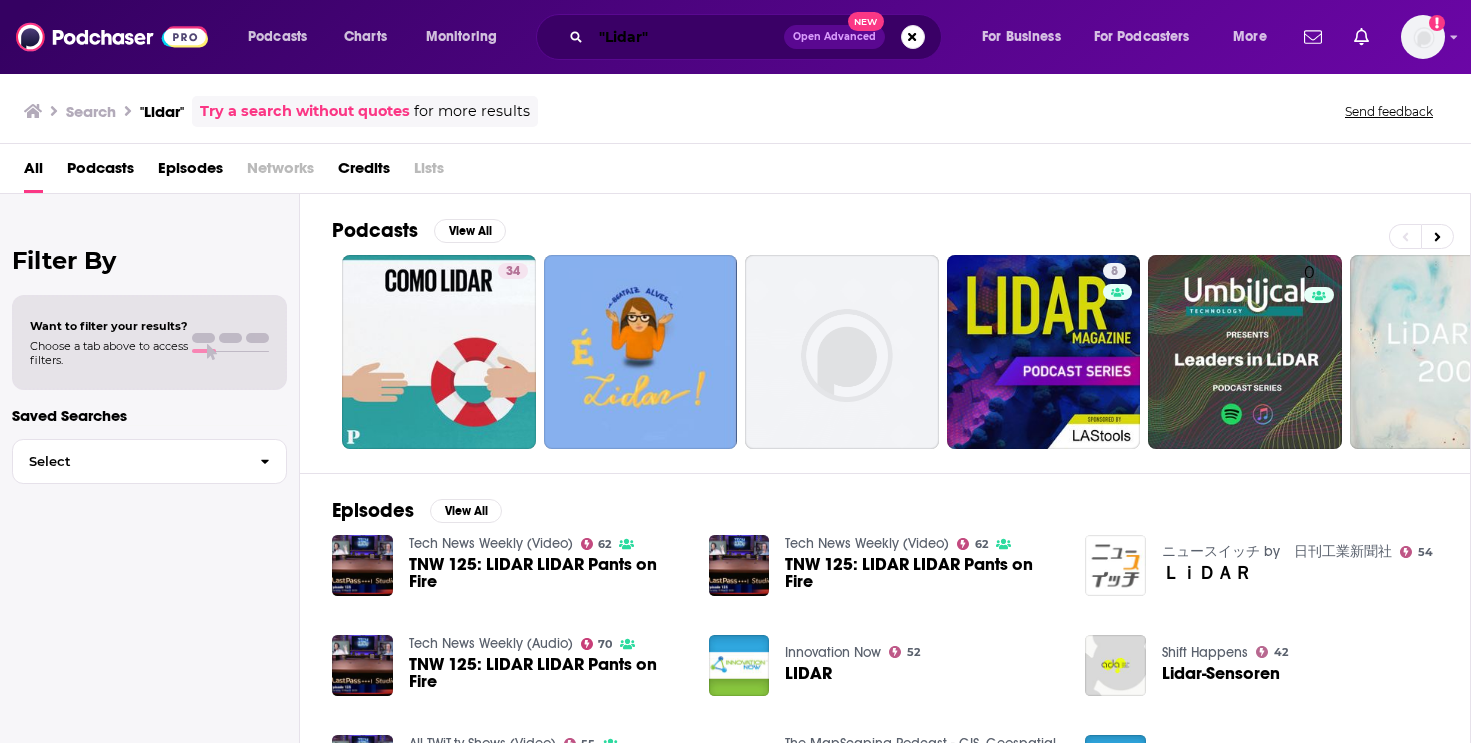 click on ""Lidar"" at bounding box center (687, 37) 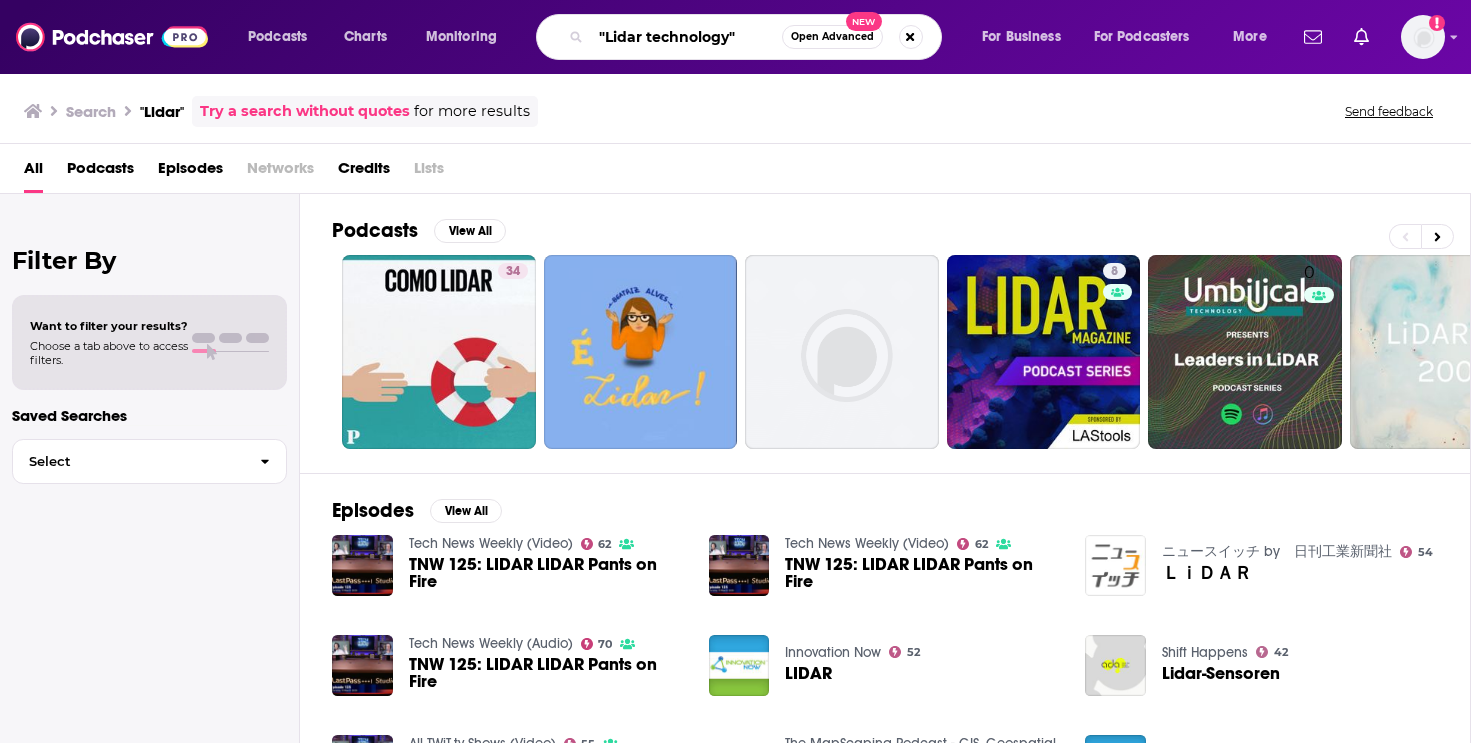 type on ""Lidar technology"" 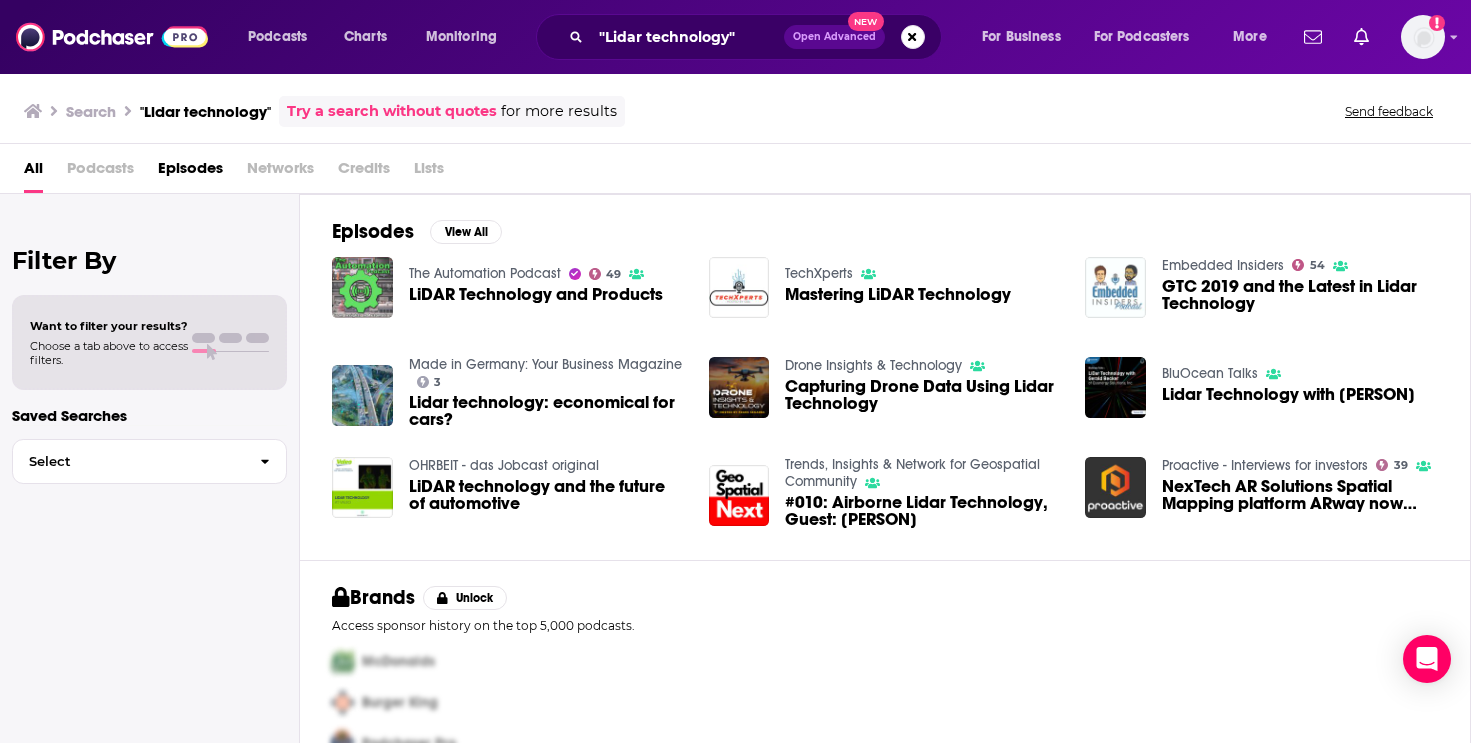 click on "Podcasts" at bounding box center [100, 172] 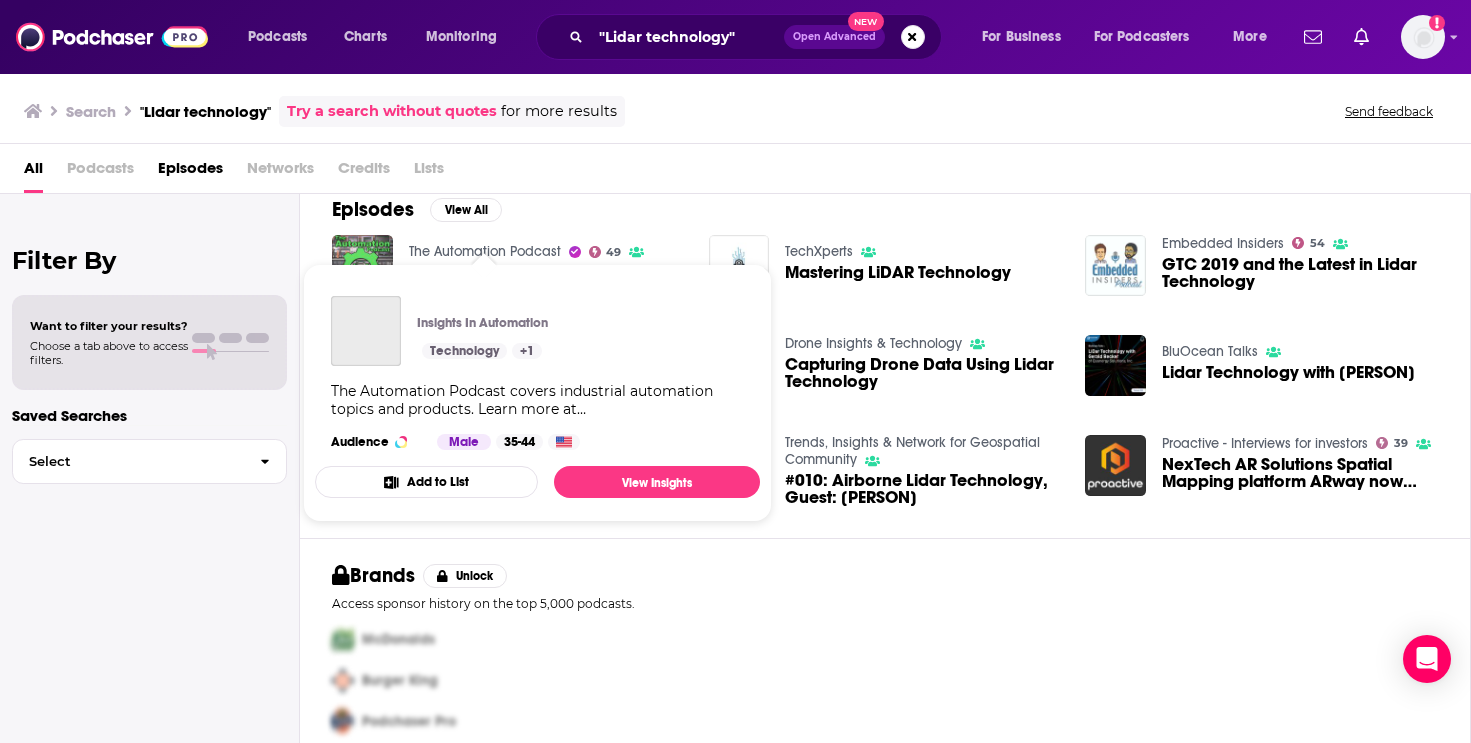 scroll, scrollTop: 41, scrollLeft: 0, axis: vertical 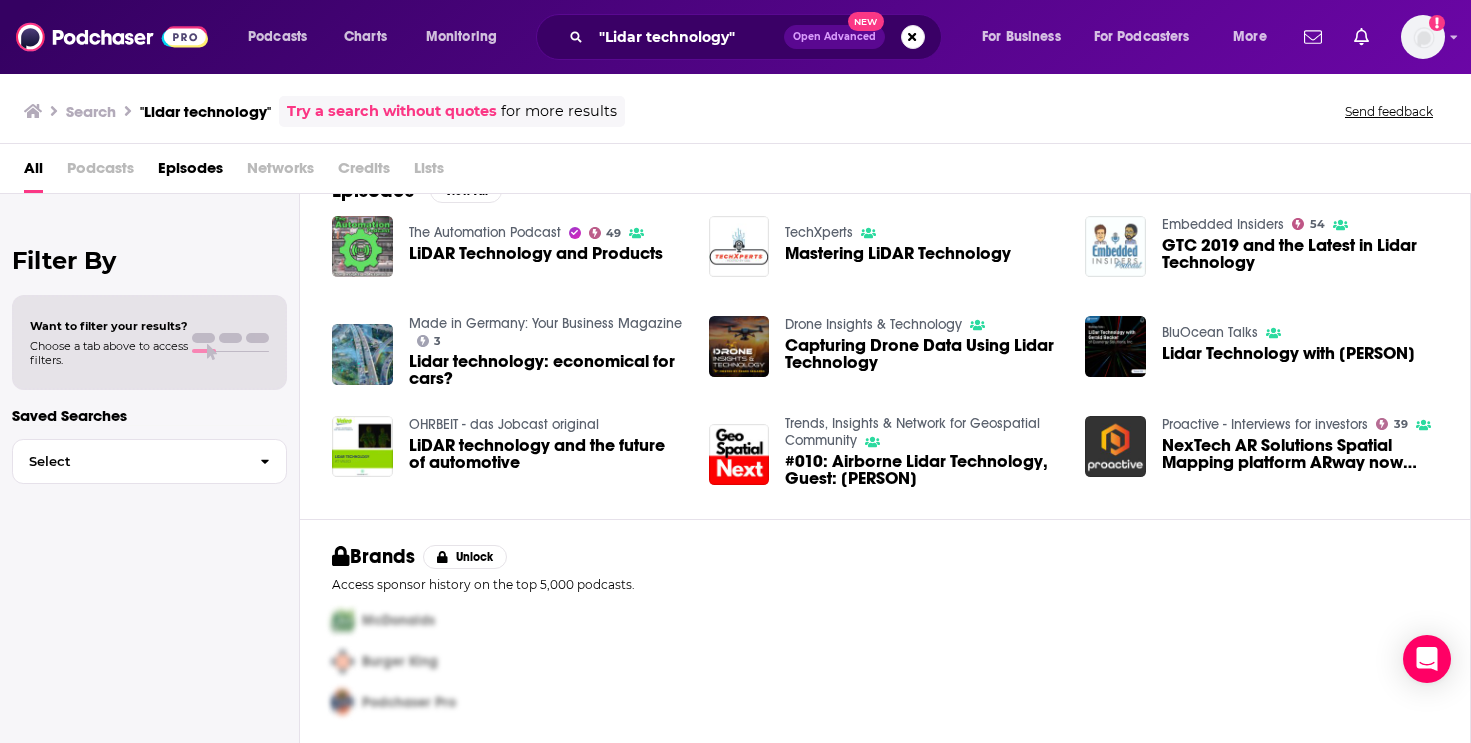 click on "Podcasts Charts Monitoring "Lidar technology" Open Advanced New For Business For Podcasters More Add a profile image" at bounding box center (735, 37) 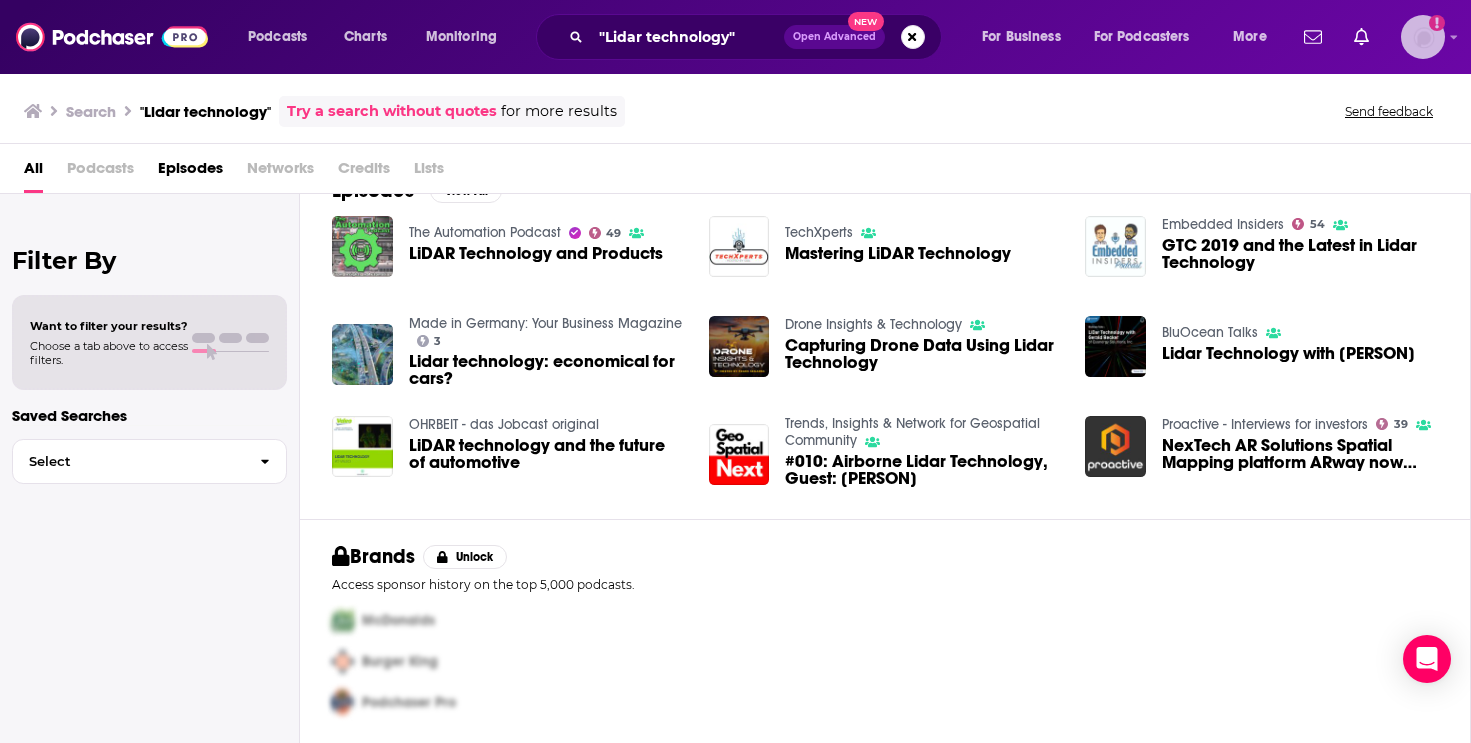 click at bounding box center [1423, 37] 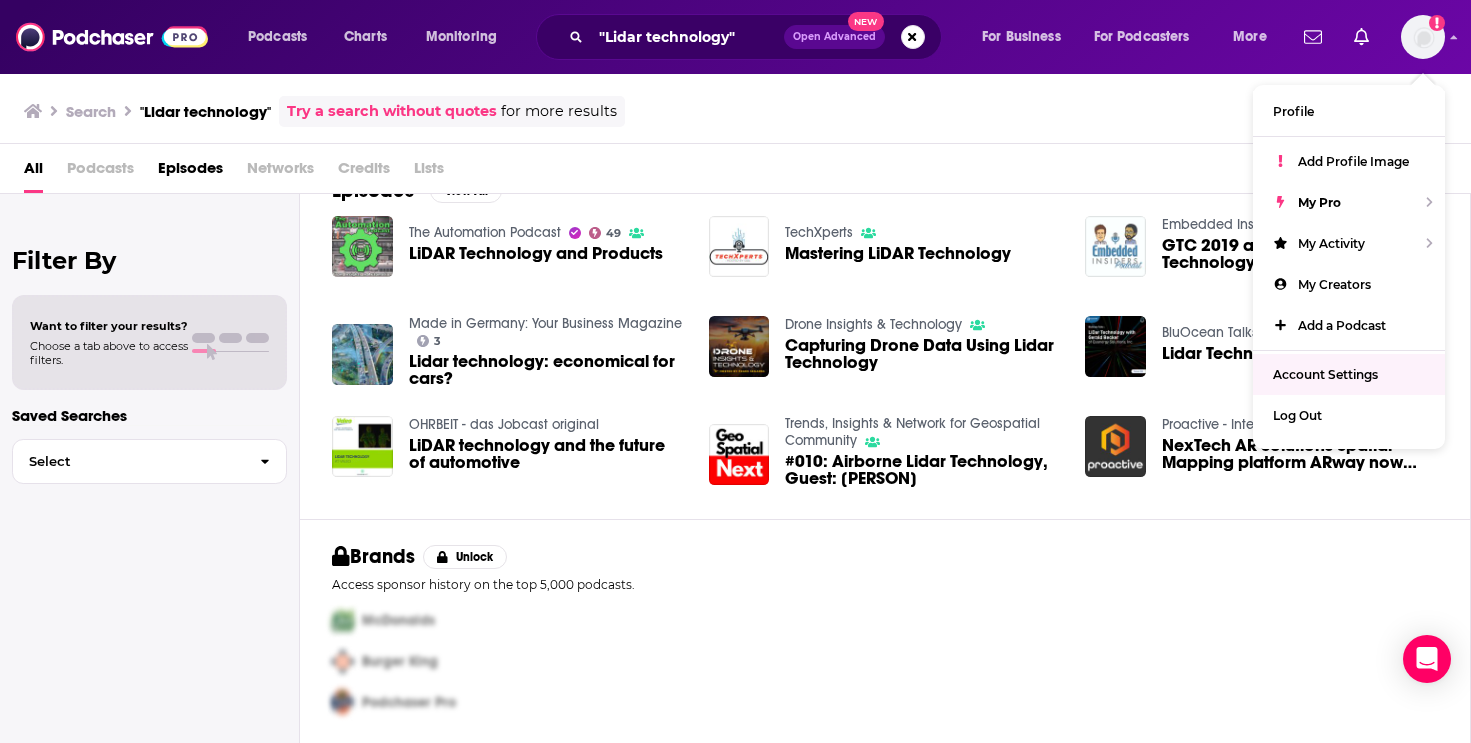 click on "Search "Lidar technology" Try a search without quotes for more results Send feedback" at bounding box center [731, 111] 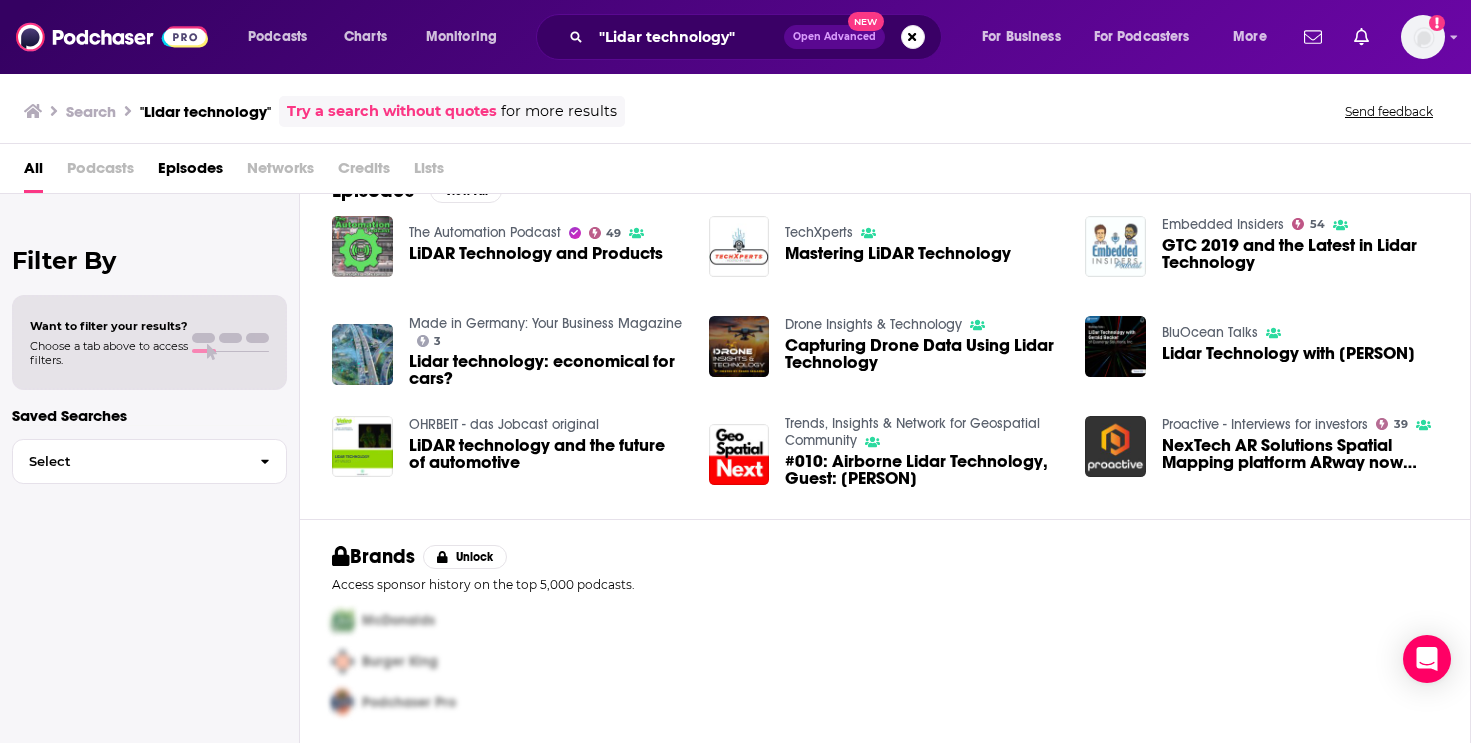 click on "All Podcasts Episodes Networks Credits Lists" at bounding box center (739, 172) 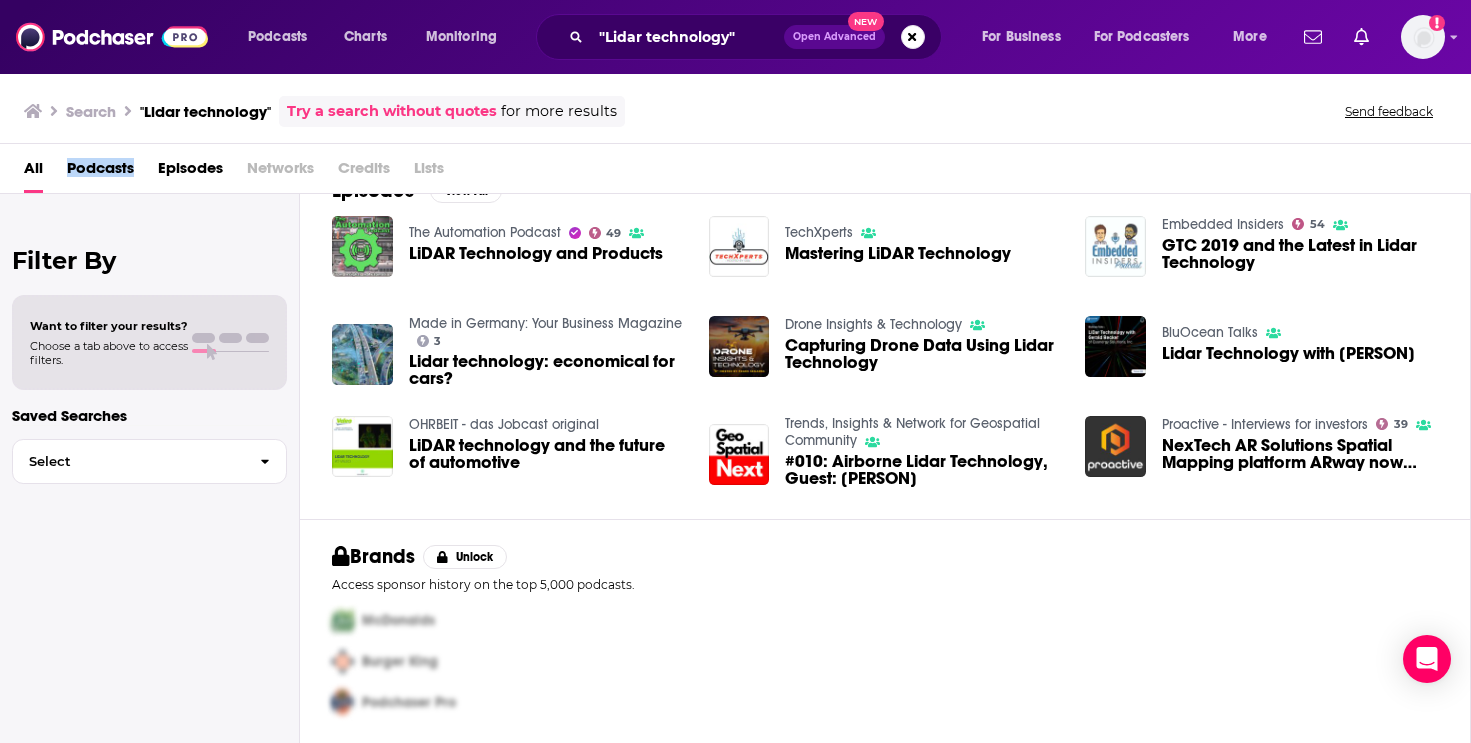 click on "Podcasts" at bounding box center [100, 172] 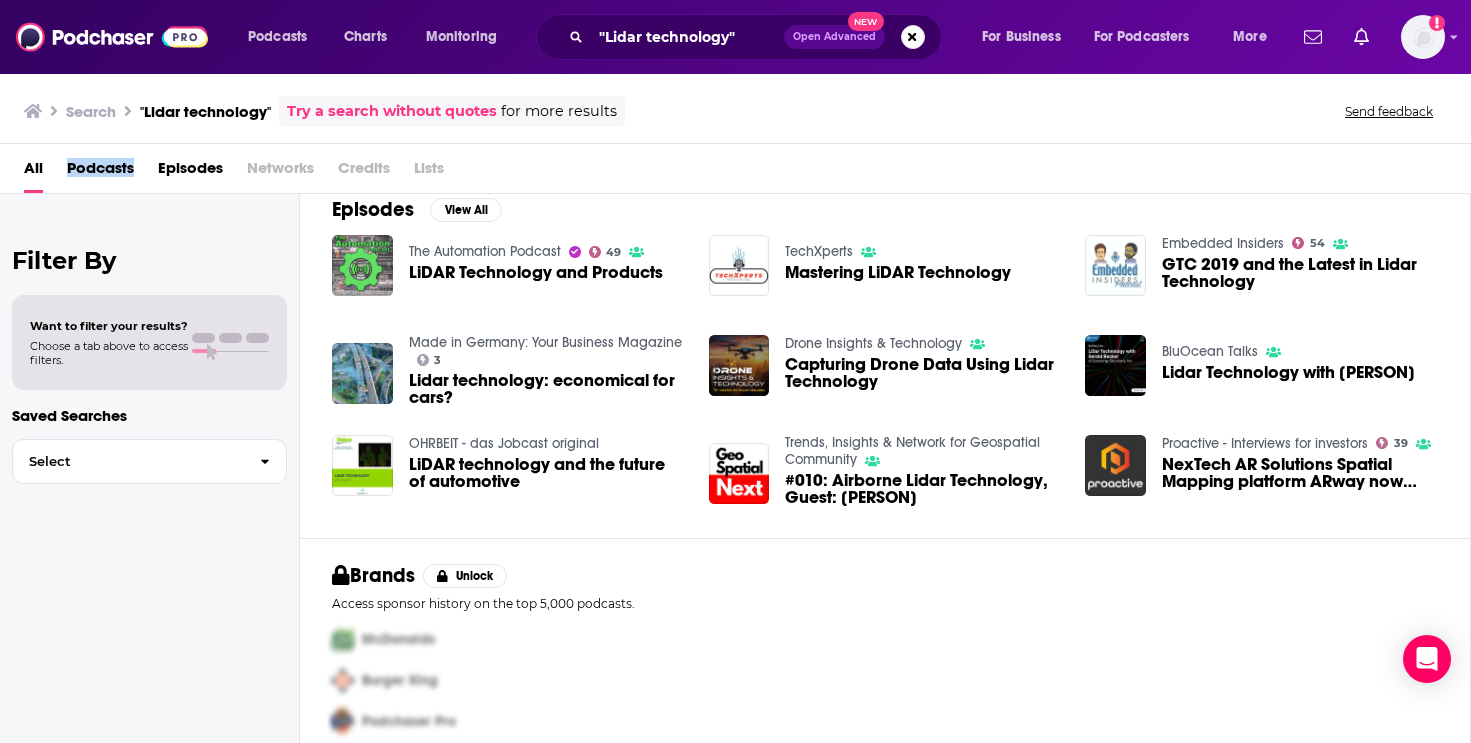 scroll, scrollTop: 0, scrollLeft: 0, axis: both 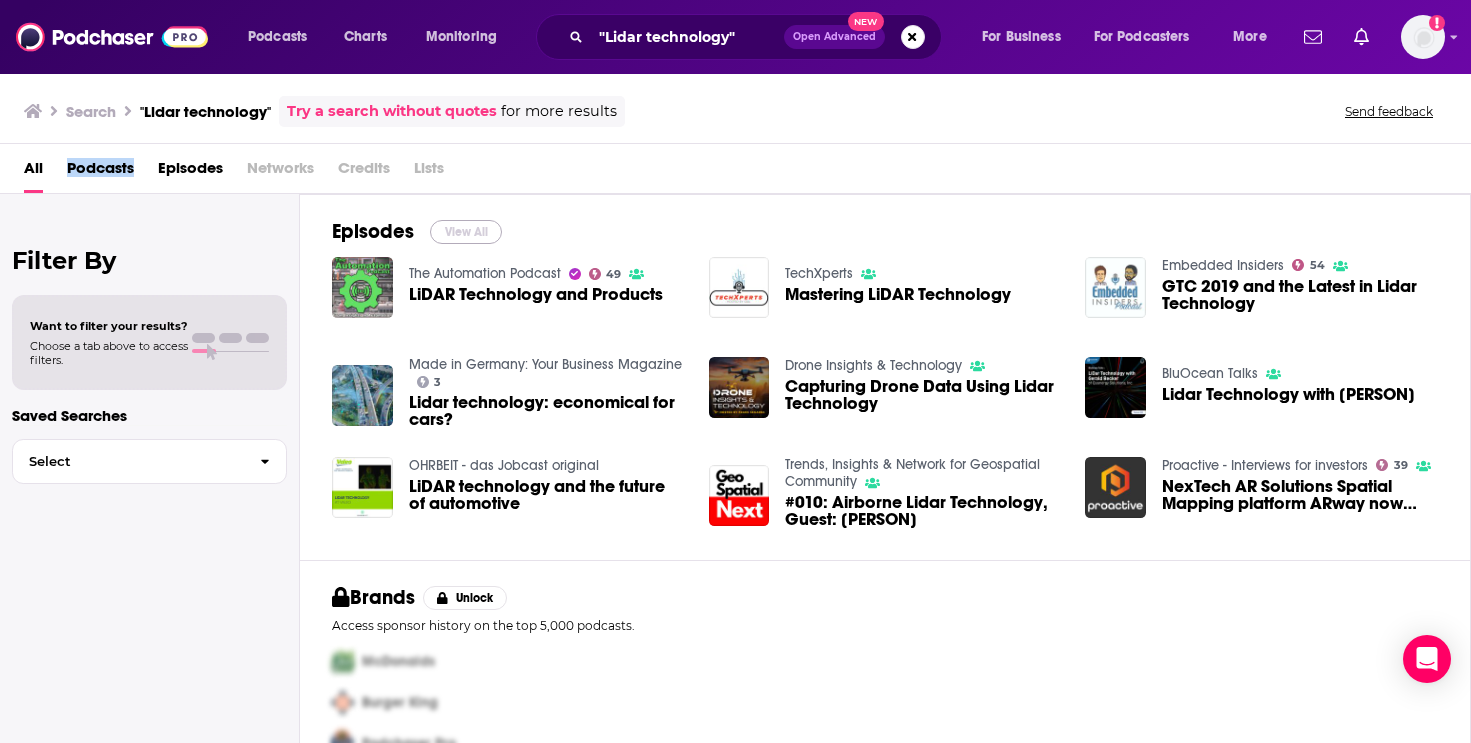 click on "View All" at bounding box center [466, 232] 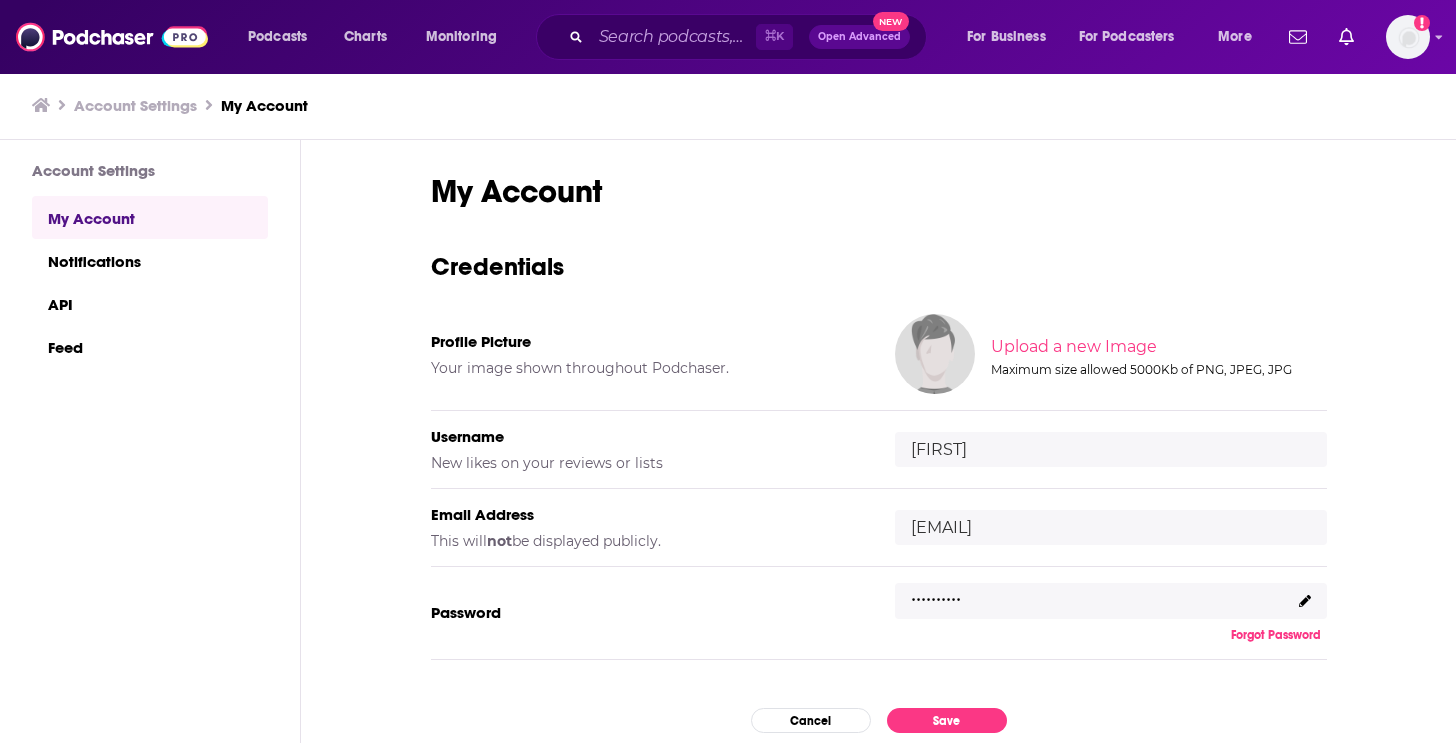 scroll, scrollTop: 0, scrollLeft: 0, axis: both 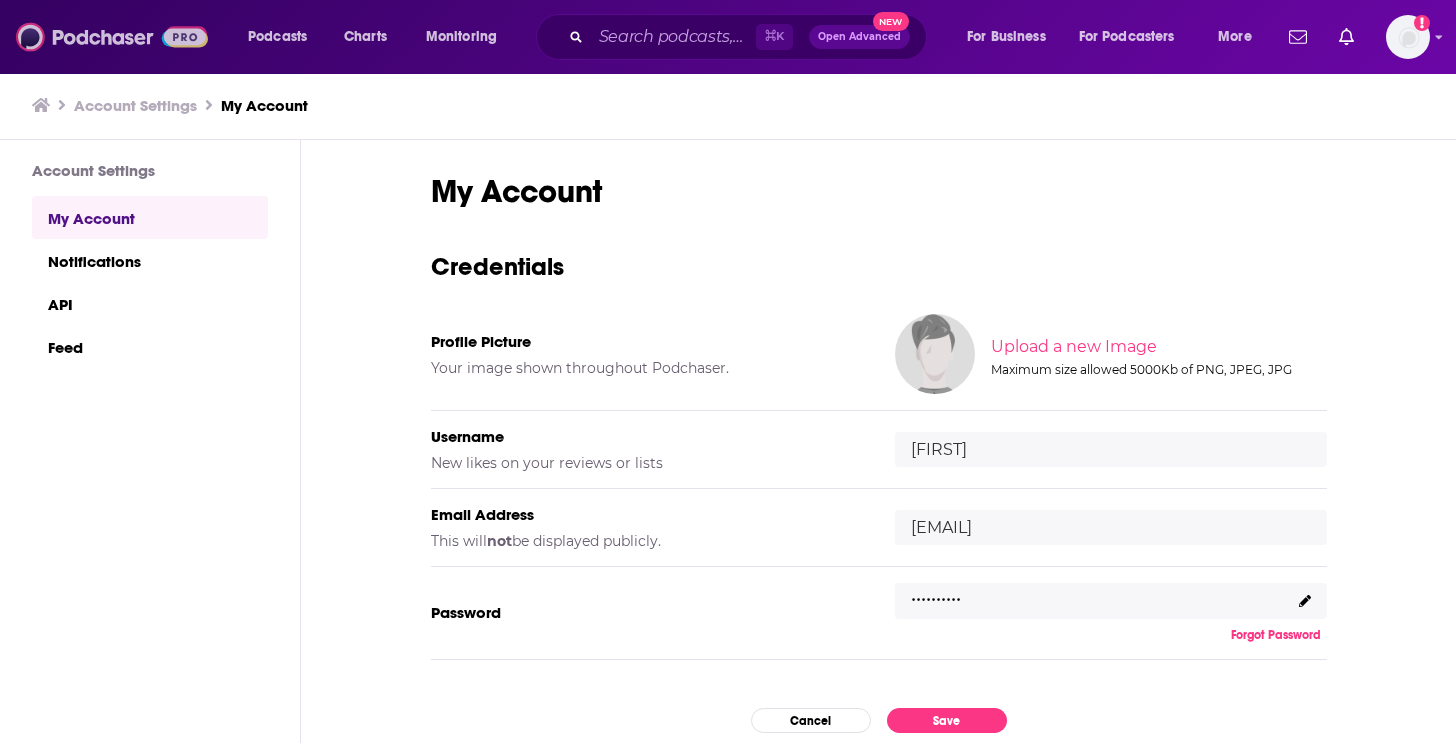 click at bounding box center [112, 37] 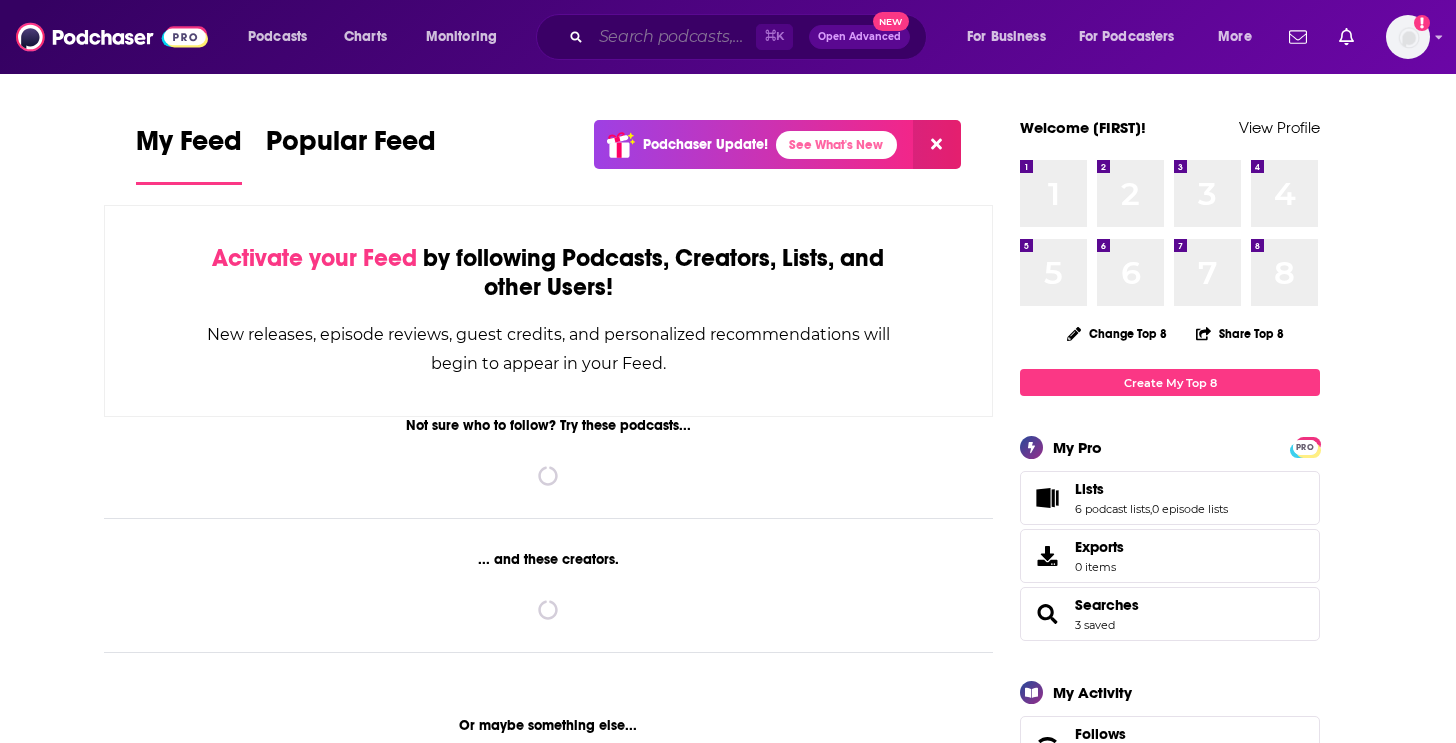 click at bounding box center [673, 37] 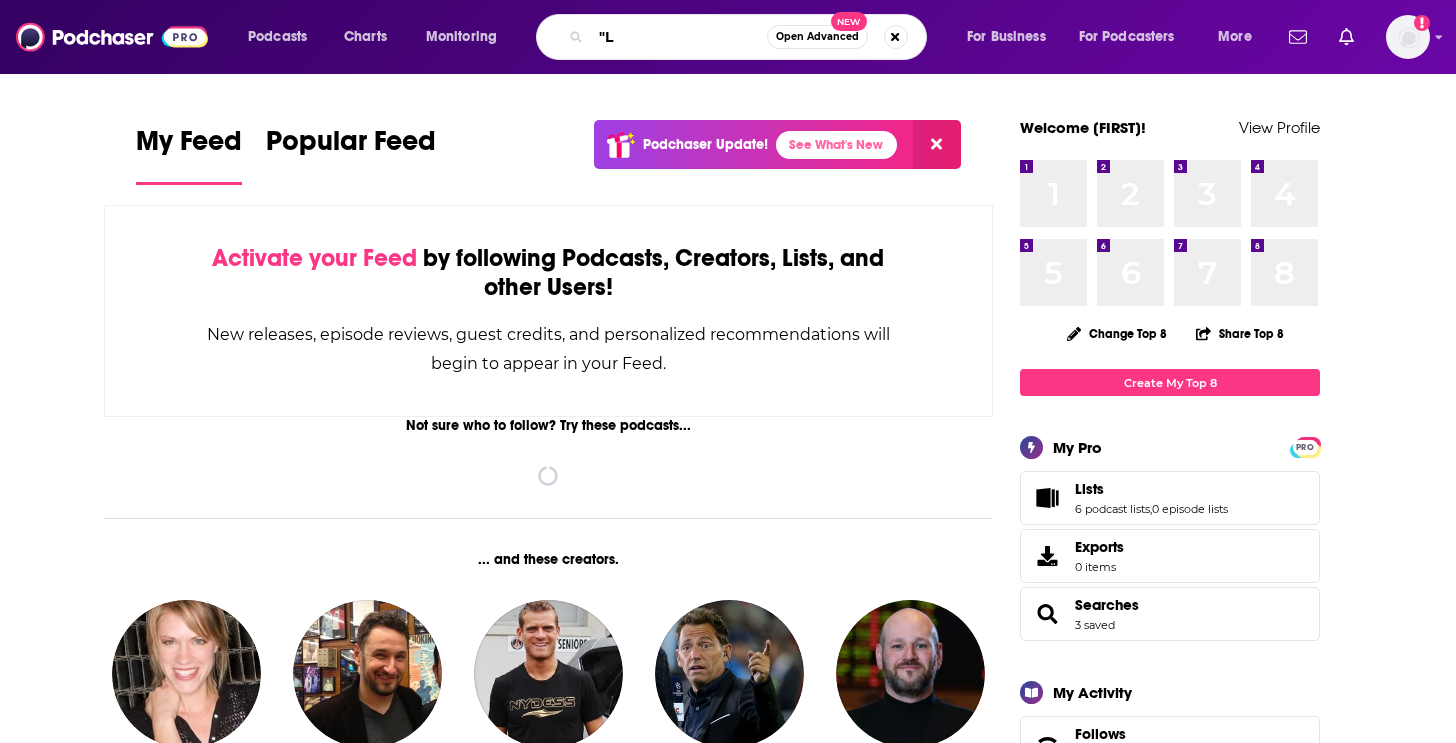 type on """ 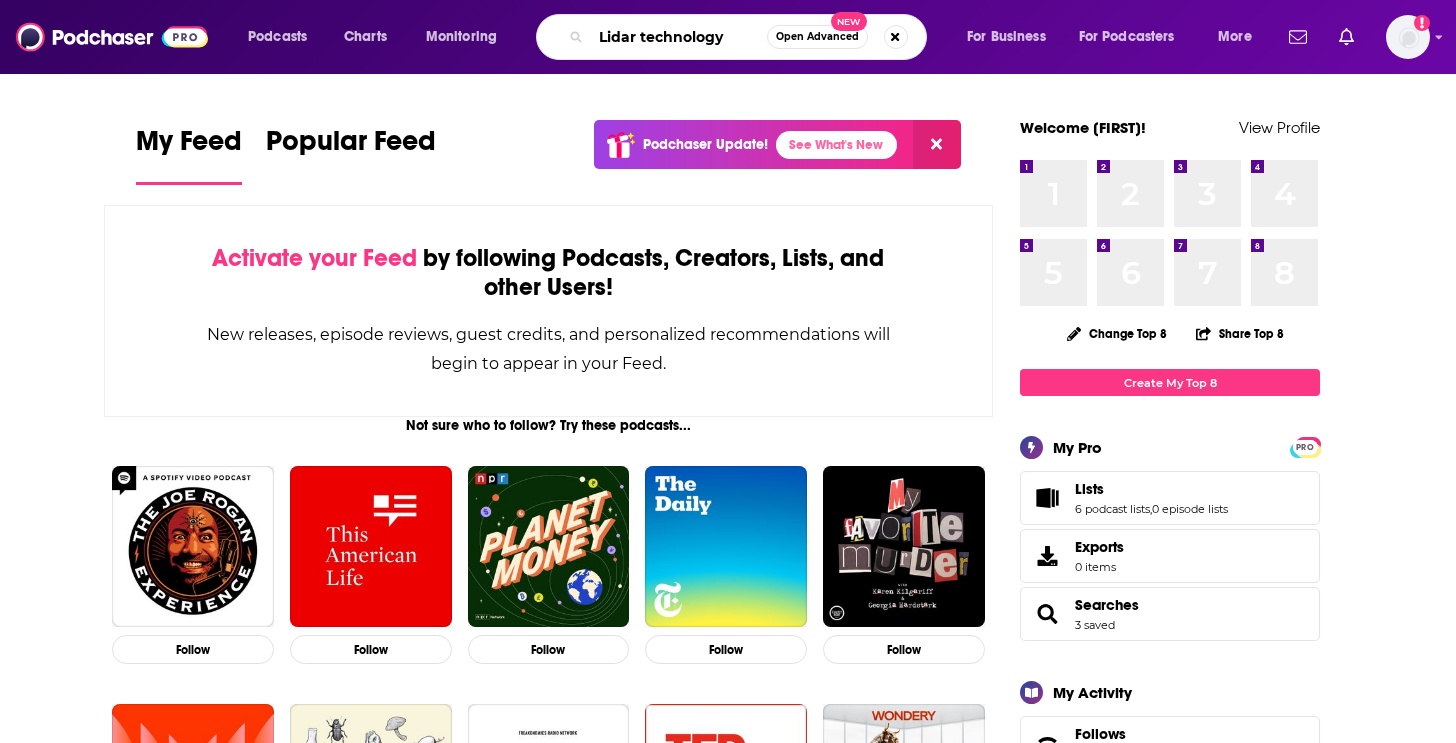 type on "Lidar technology" 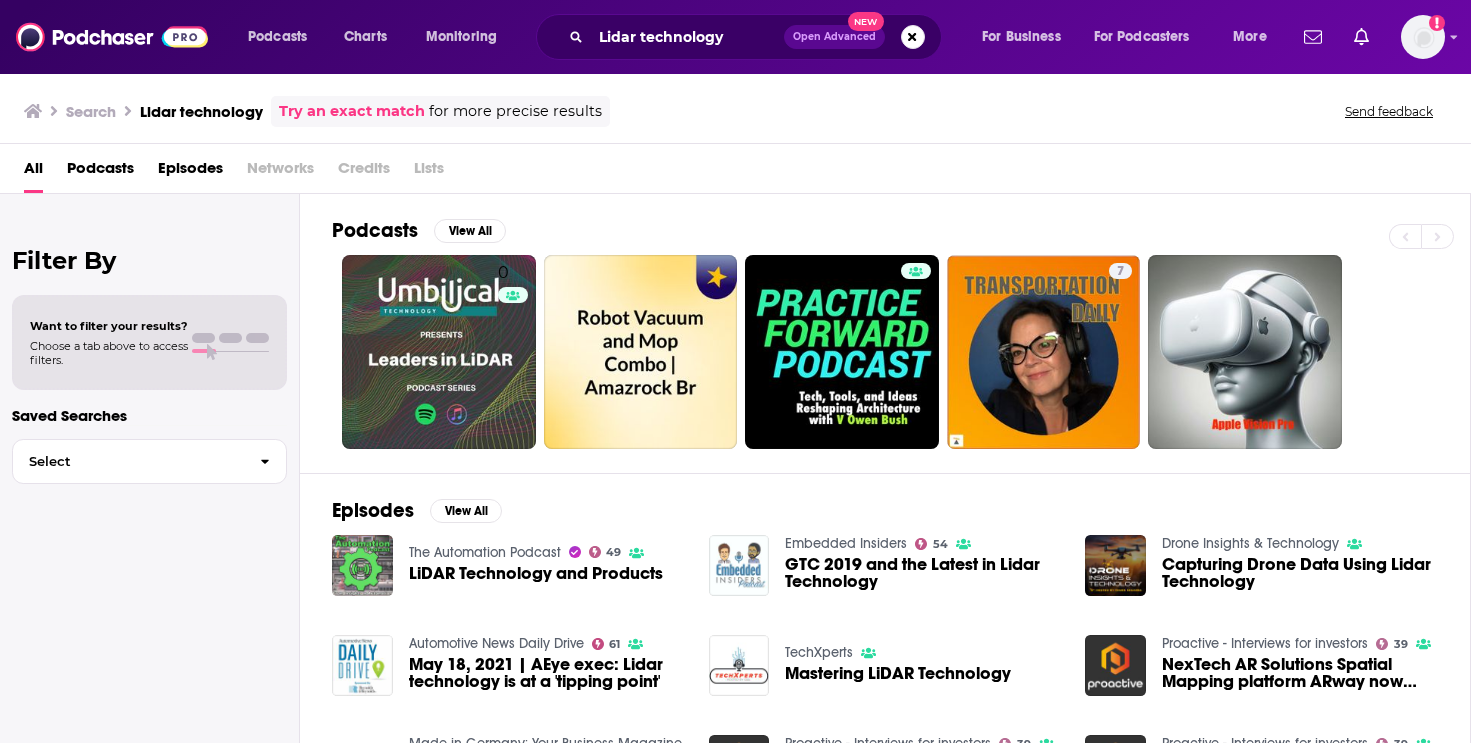 click on "Podcasts" at bounding box center (100, 172) 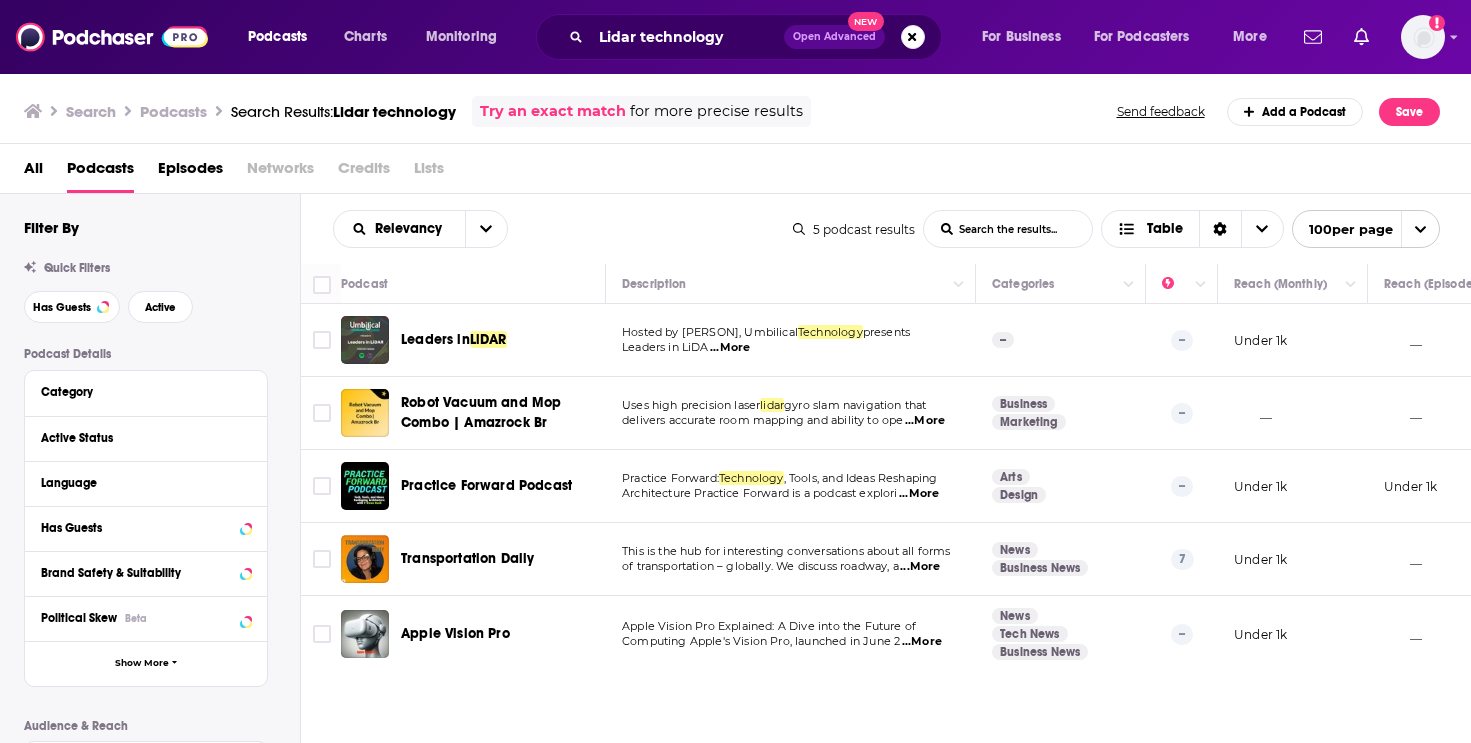 click on "...More" at bounding box center [920, 567] 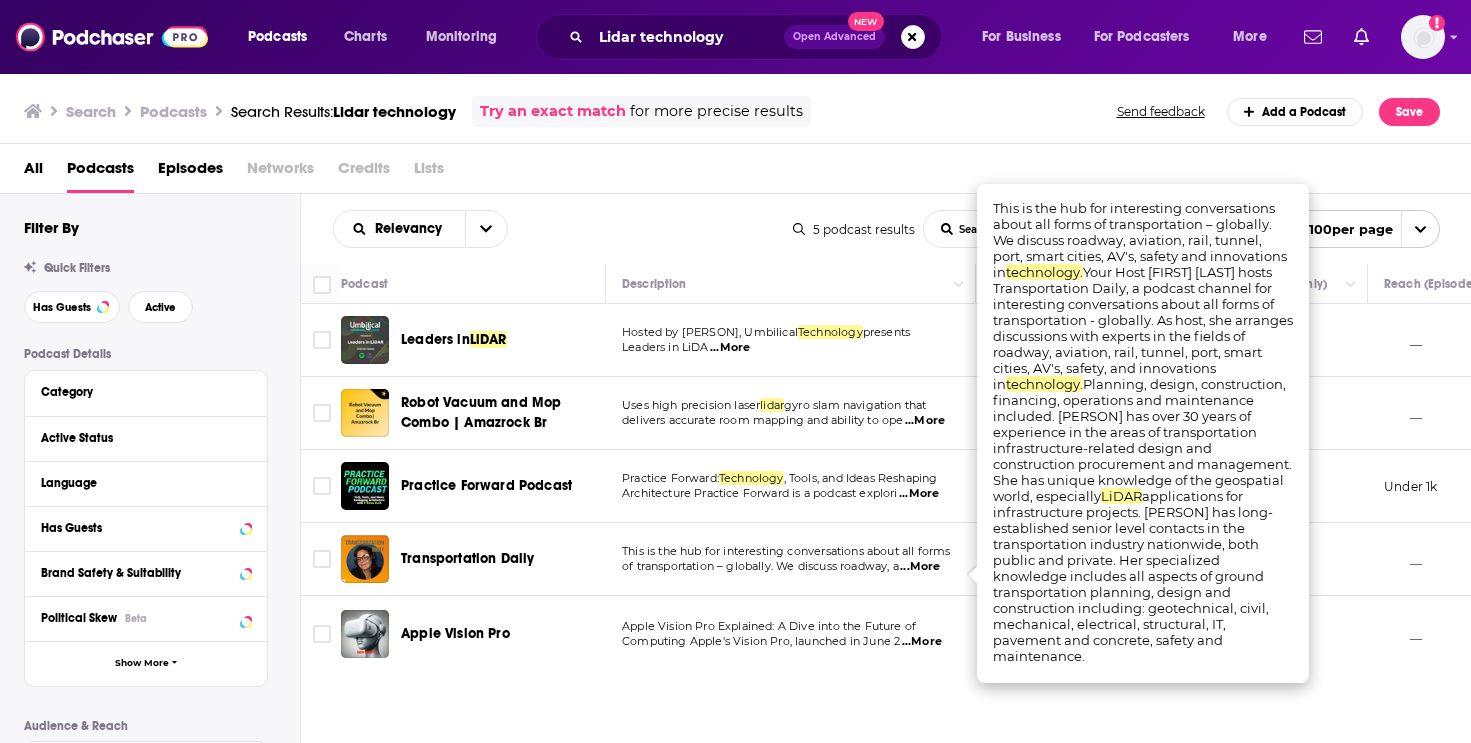 click on "...More" at bounding box center (730, 348) 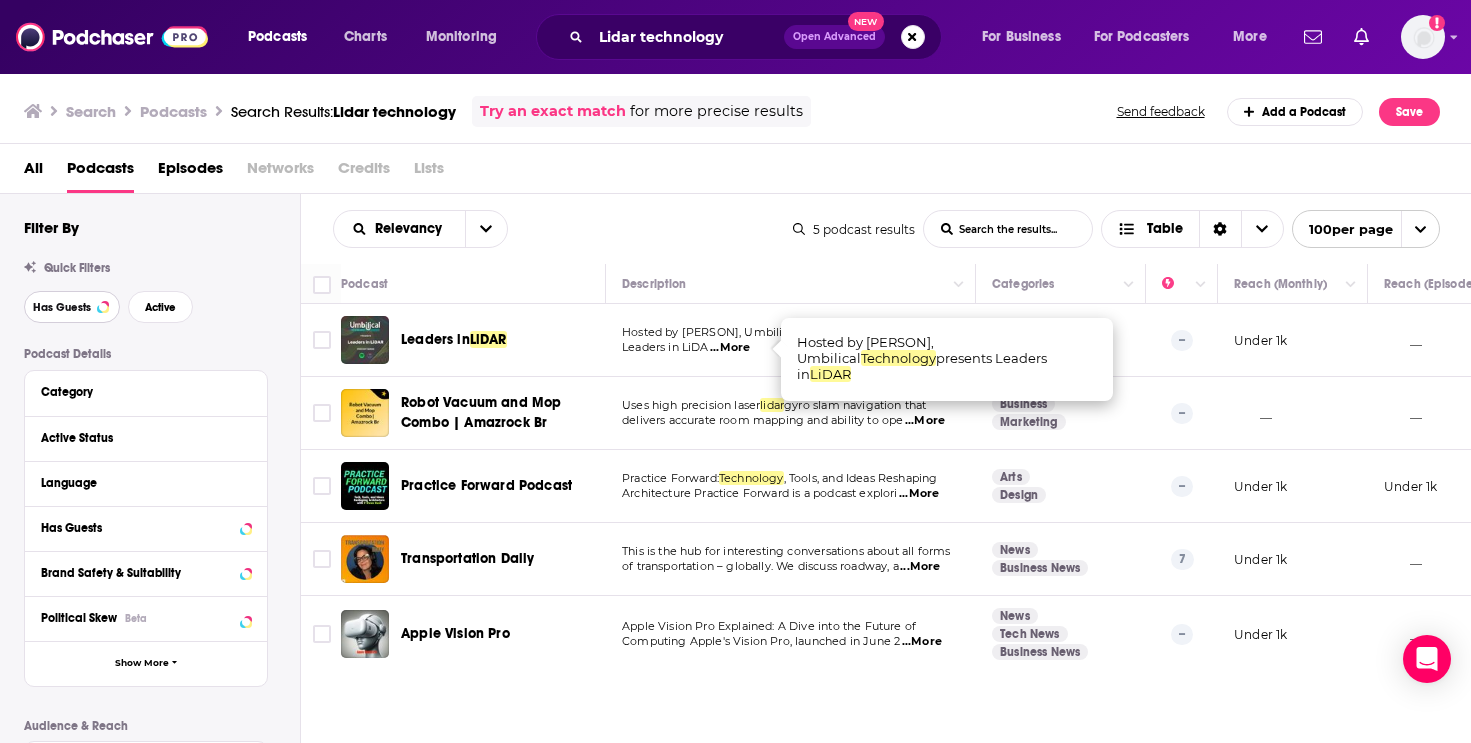 click on "Has Guests" at bounding box center [72, 307] 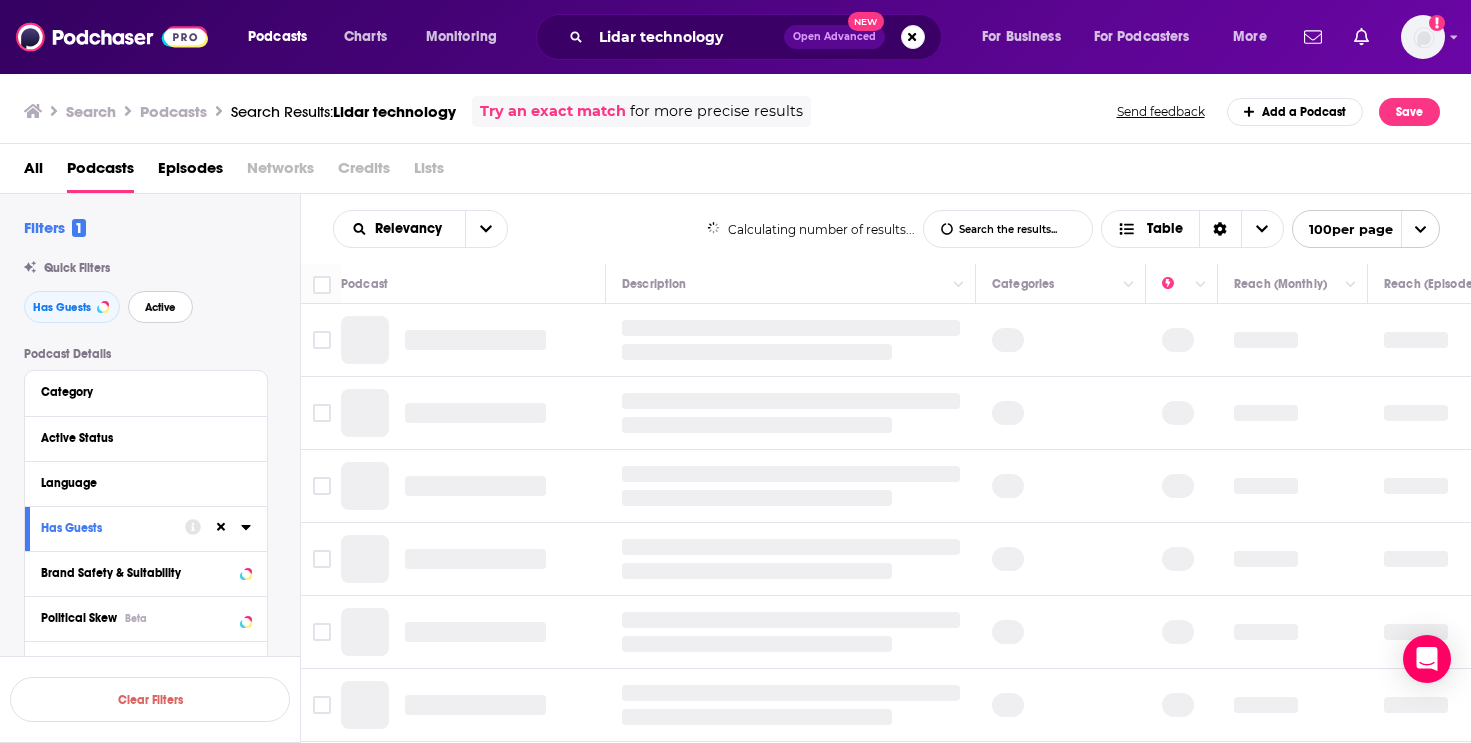 click on "Active" at bounding box center [160, 307] 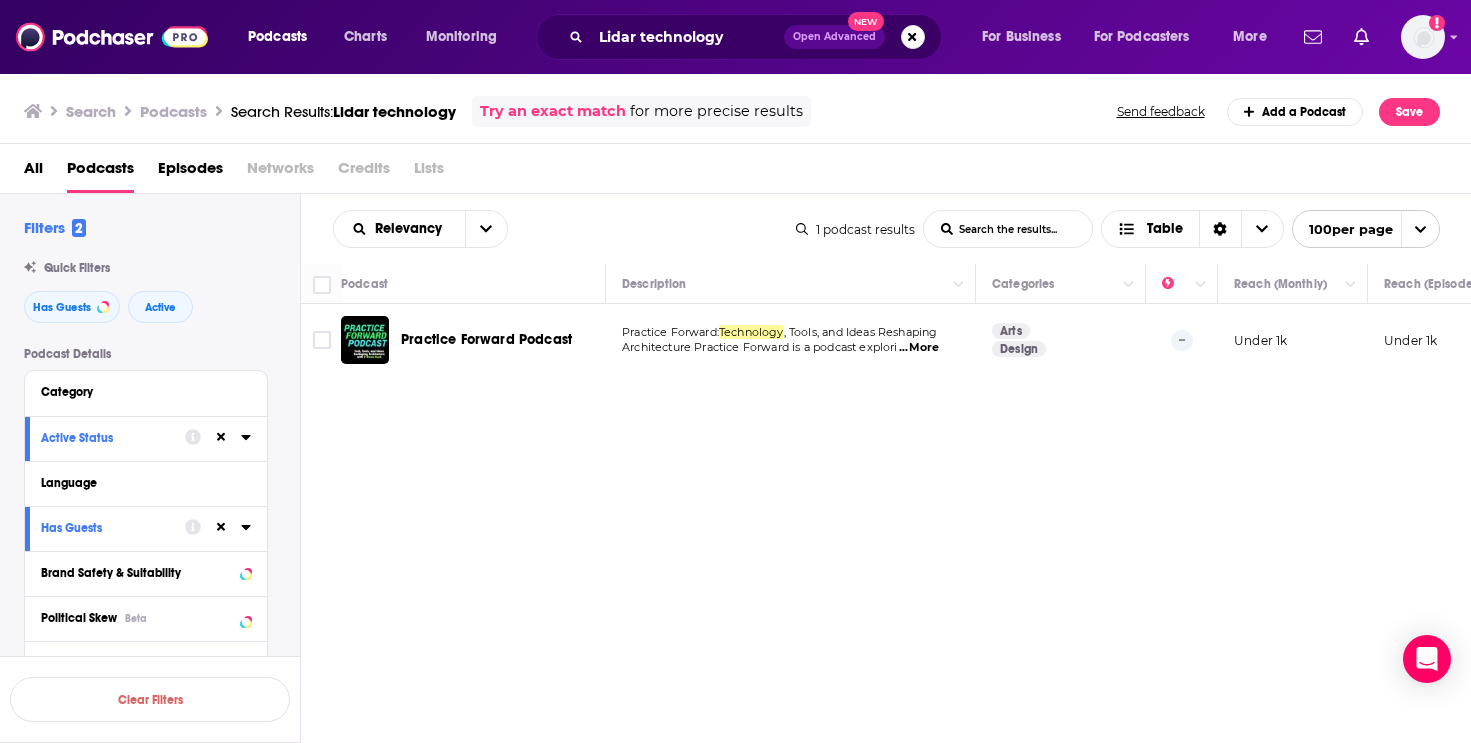 click on "...More" at bounding box center (919, 348) 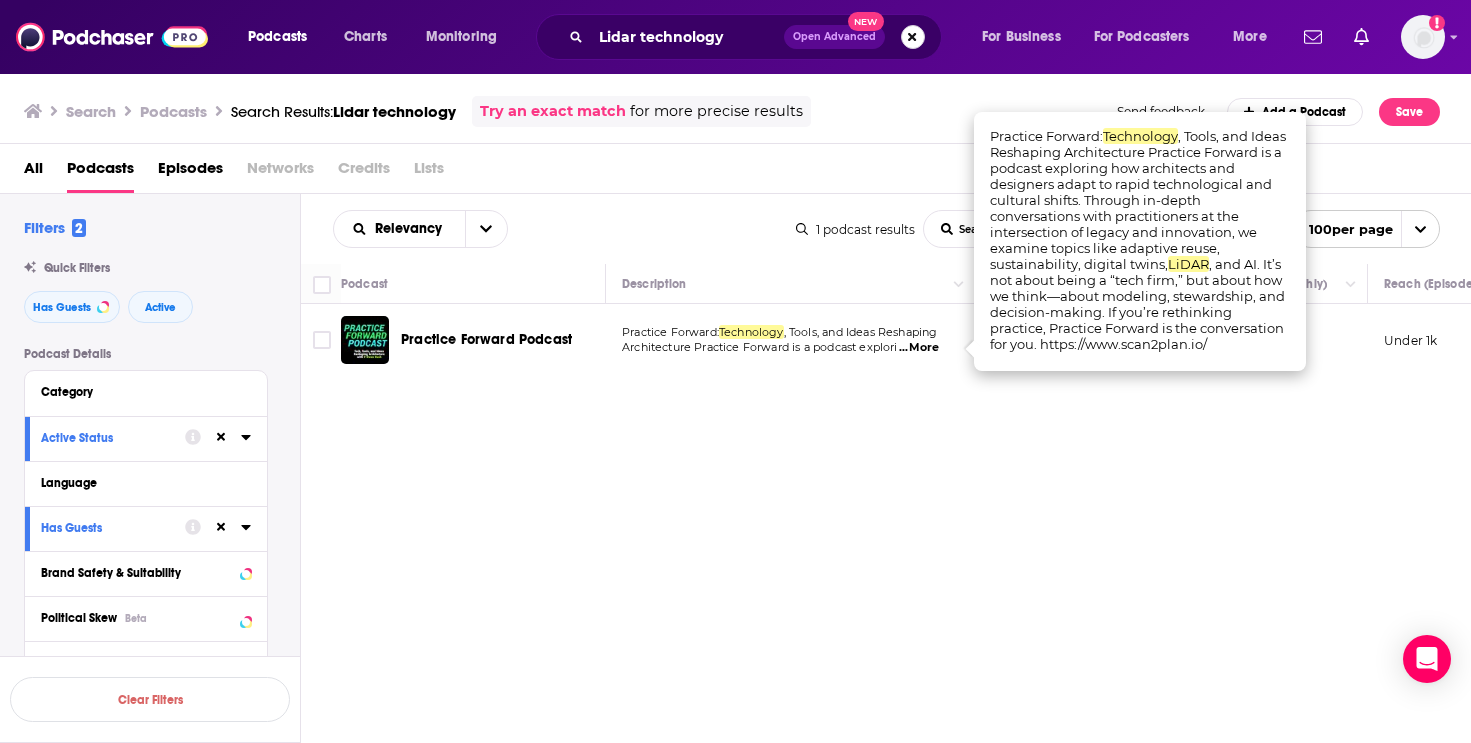 click at bounding box center [913, 37] 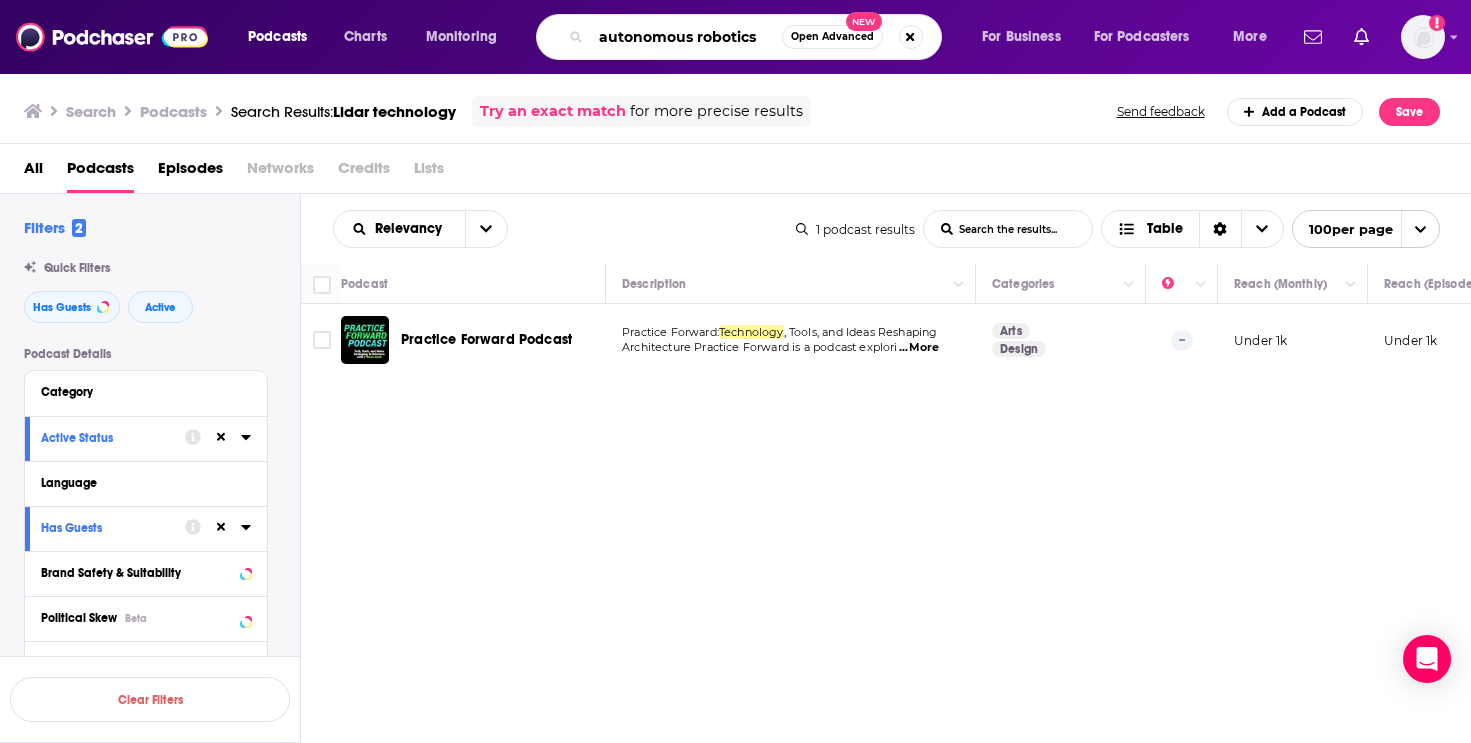 type on "autonomous robotics" 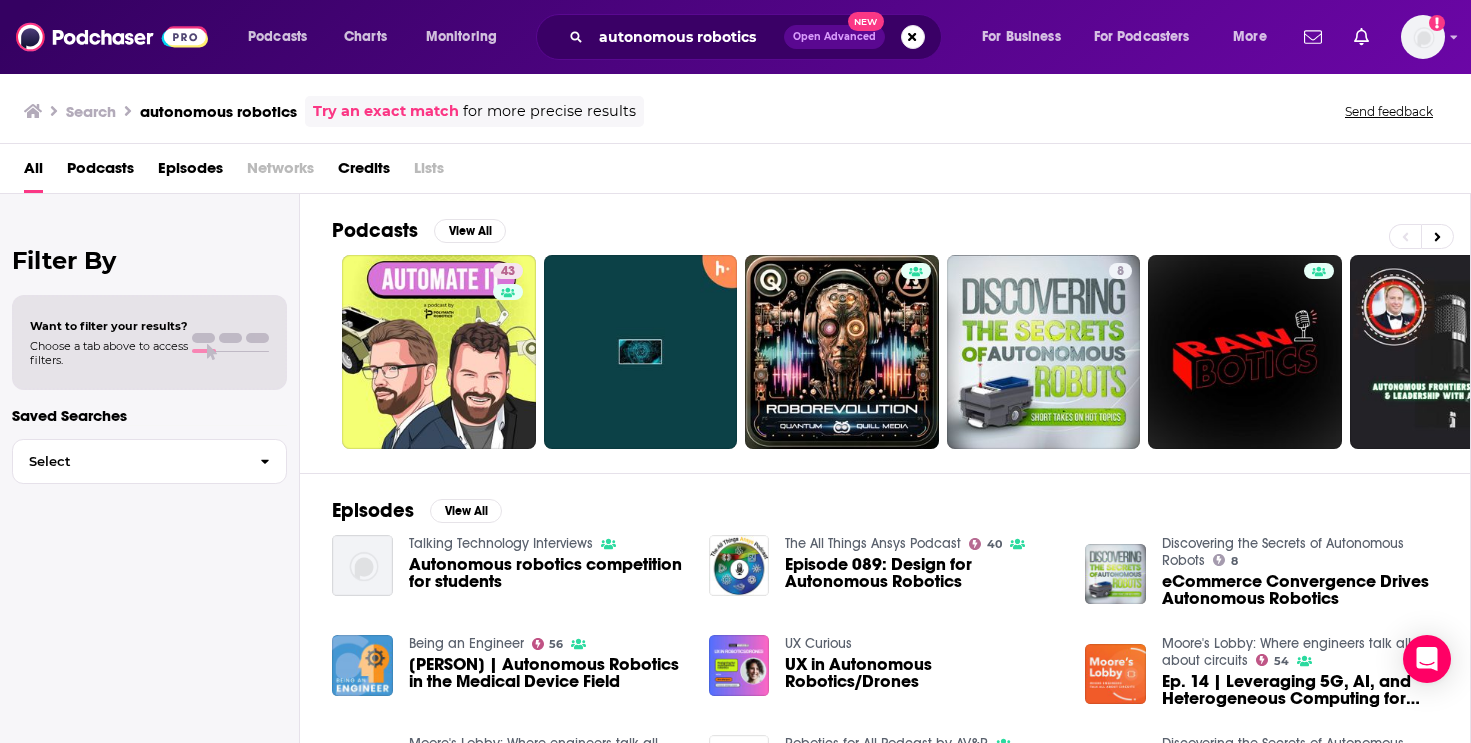 click on "Podcasts" at bounding box center [100, 172] 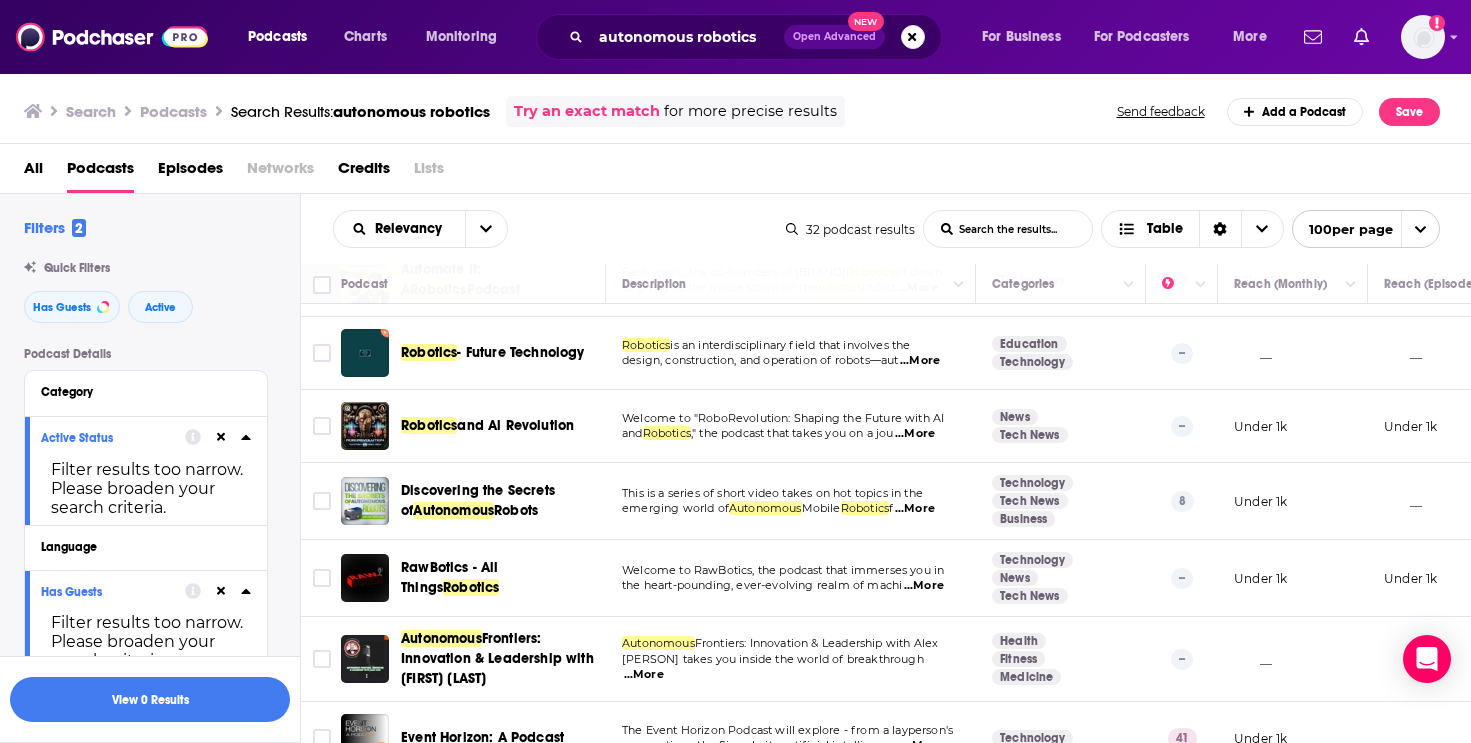 scroll, scrollTop: 0, scrollLeft: 0, axis: both 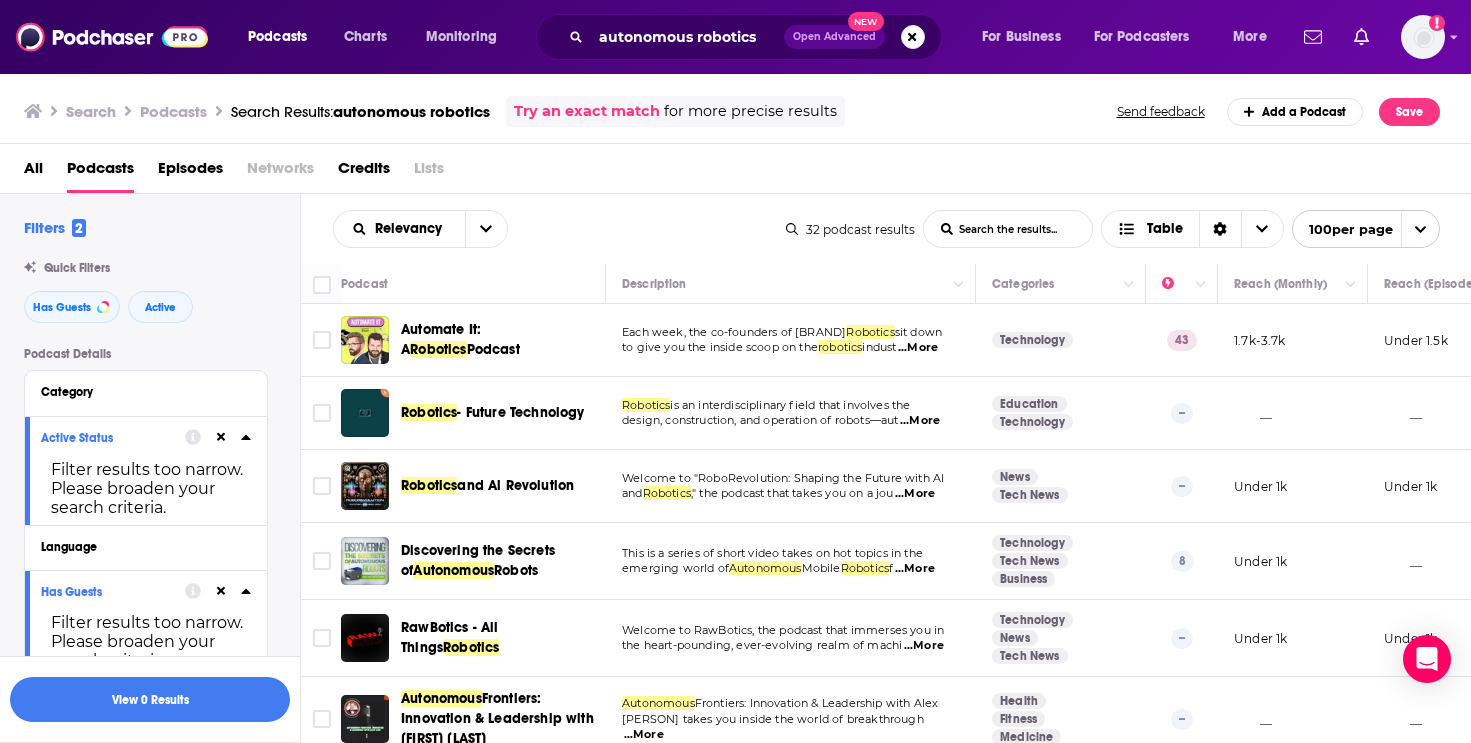 click at bounding box center [321, 284] 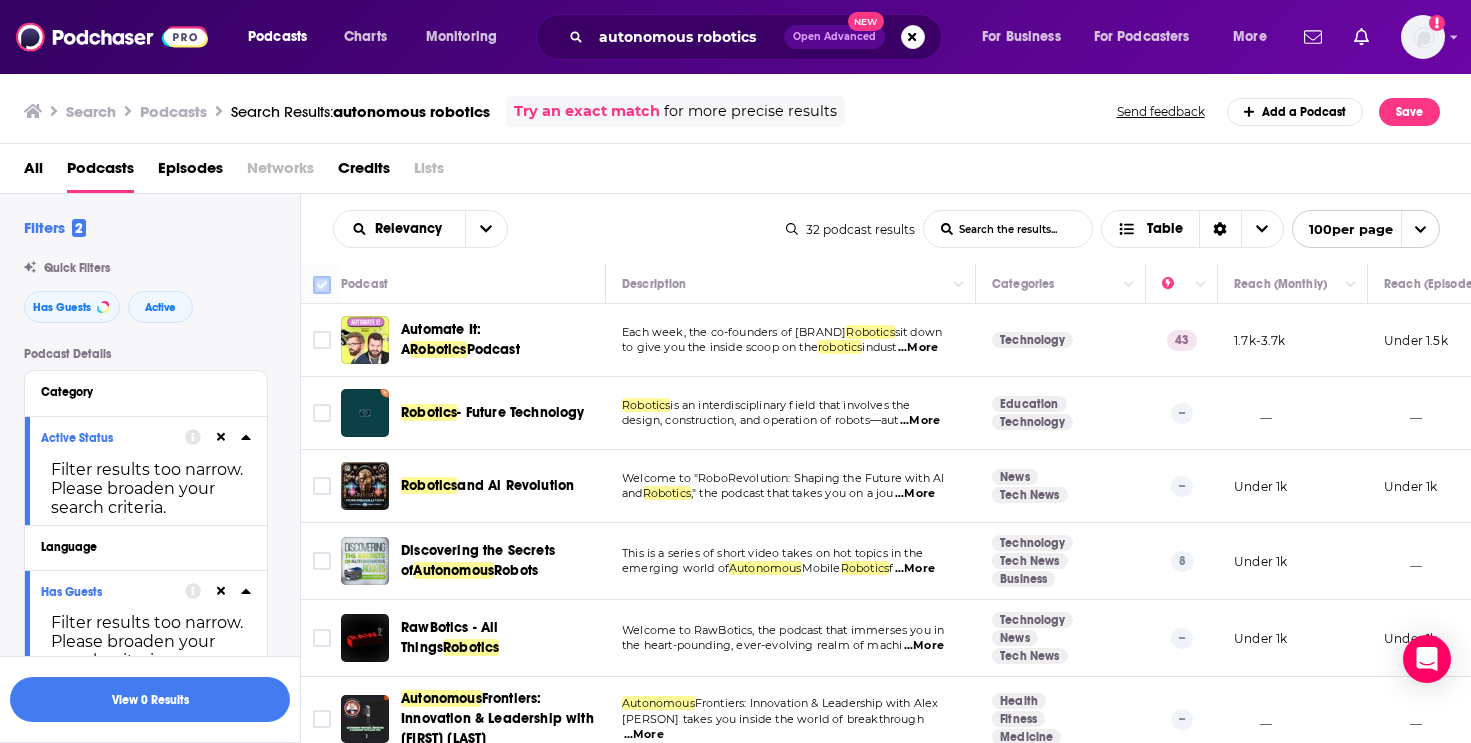 click at bounding box center (322, 285) 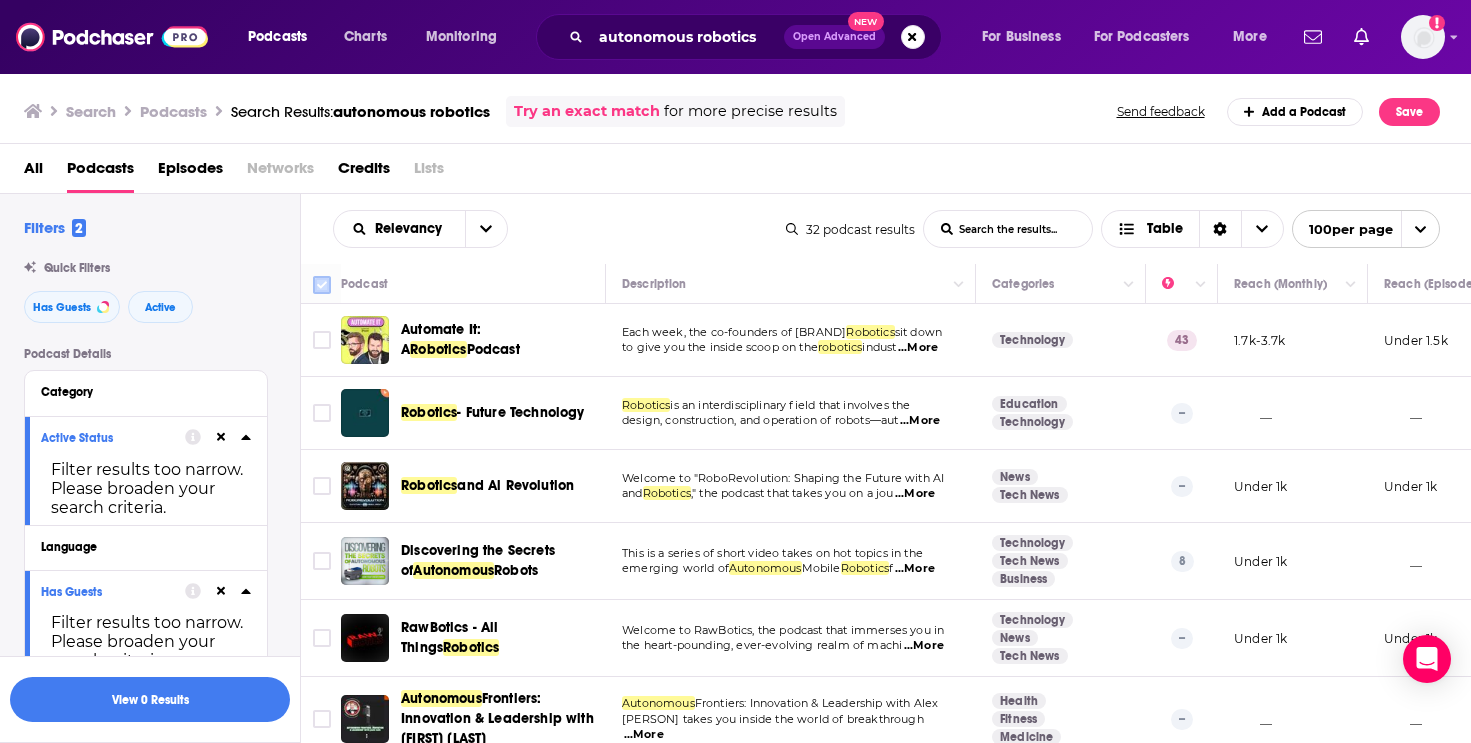 checkbox on "true" 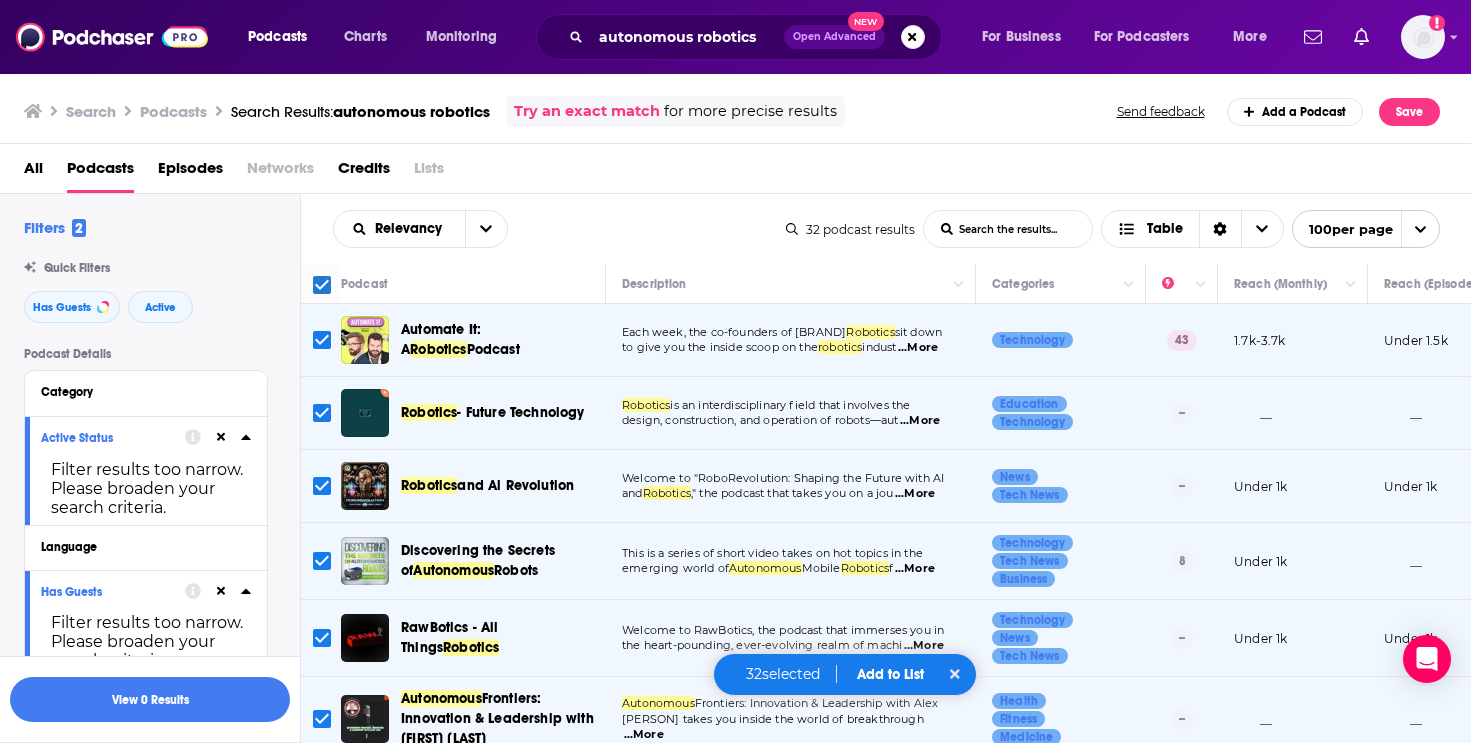 click on "Add to List" at bounding box center (890, 674) 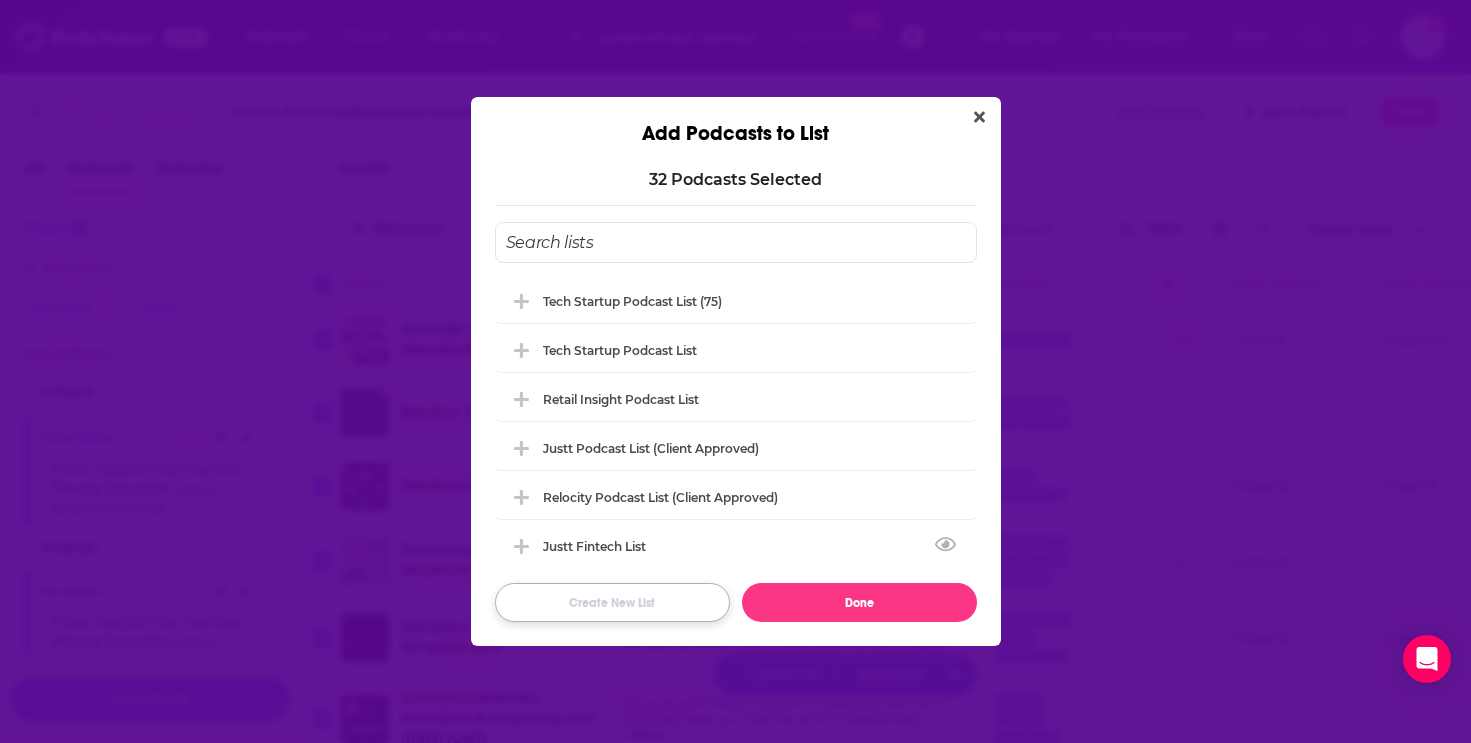 click on "Create New List" at bounding box center (612, 602) 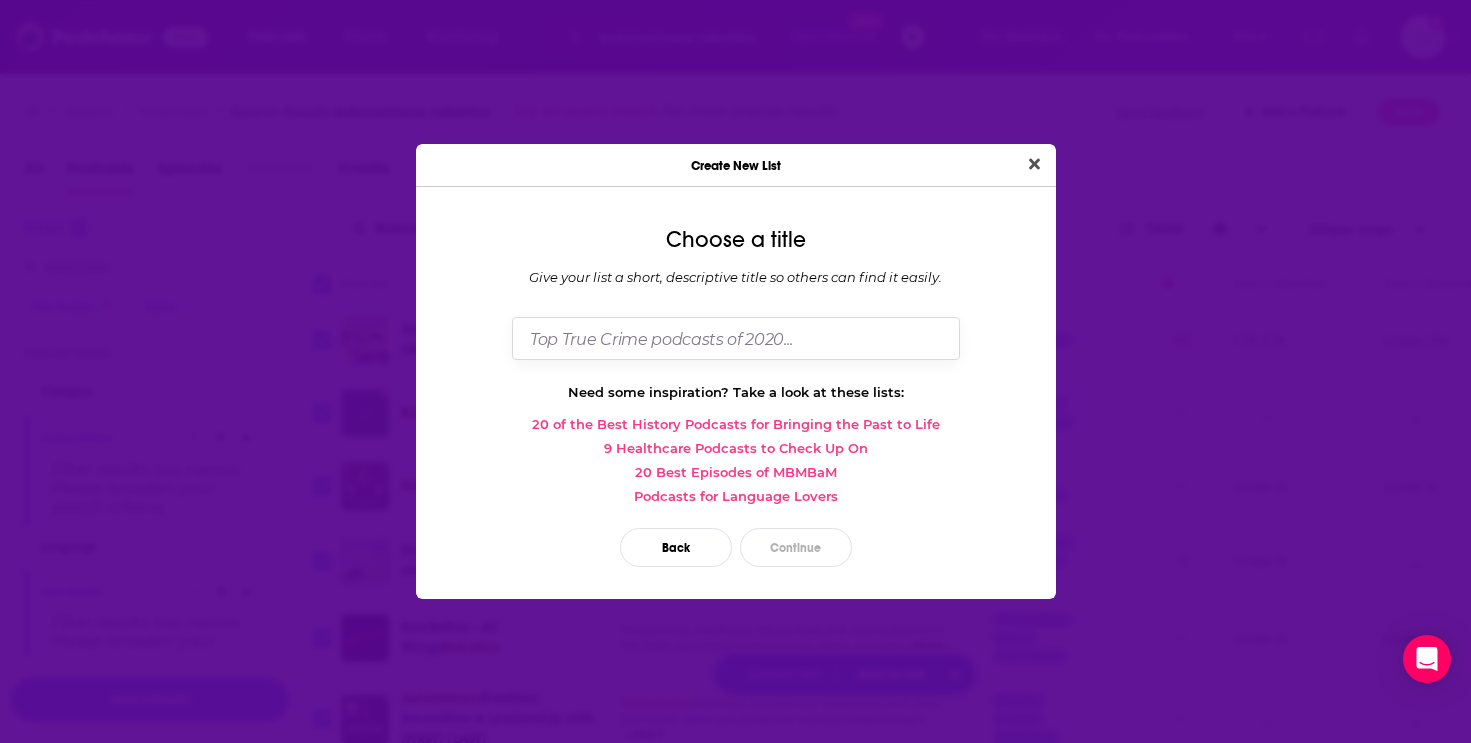 click at bounding box center (736, 338) 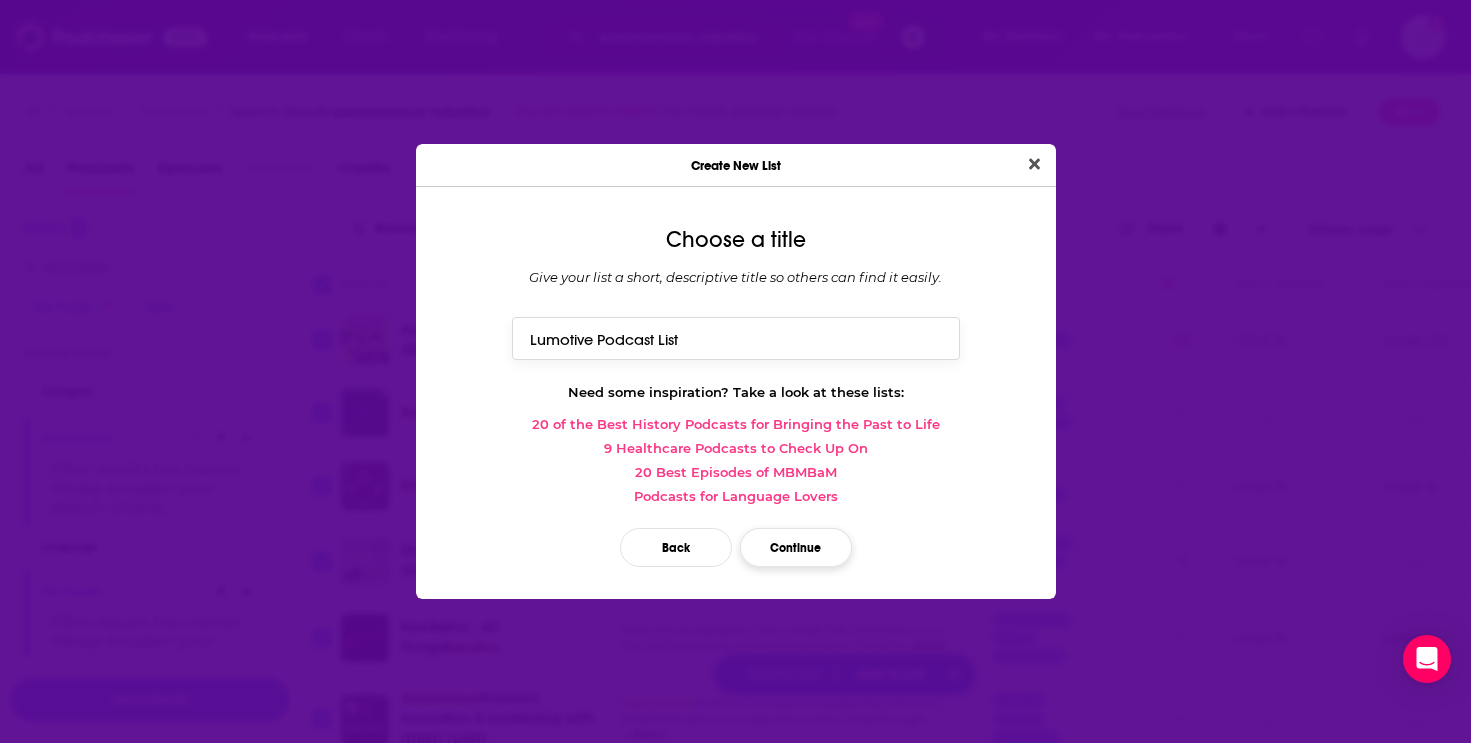 type on "Lumotive Podcast List" 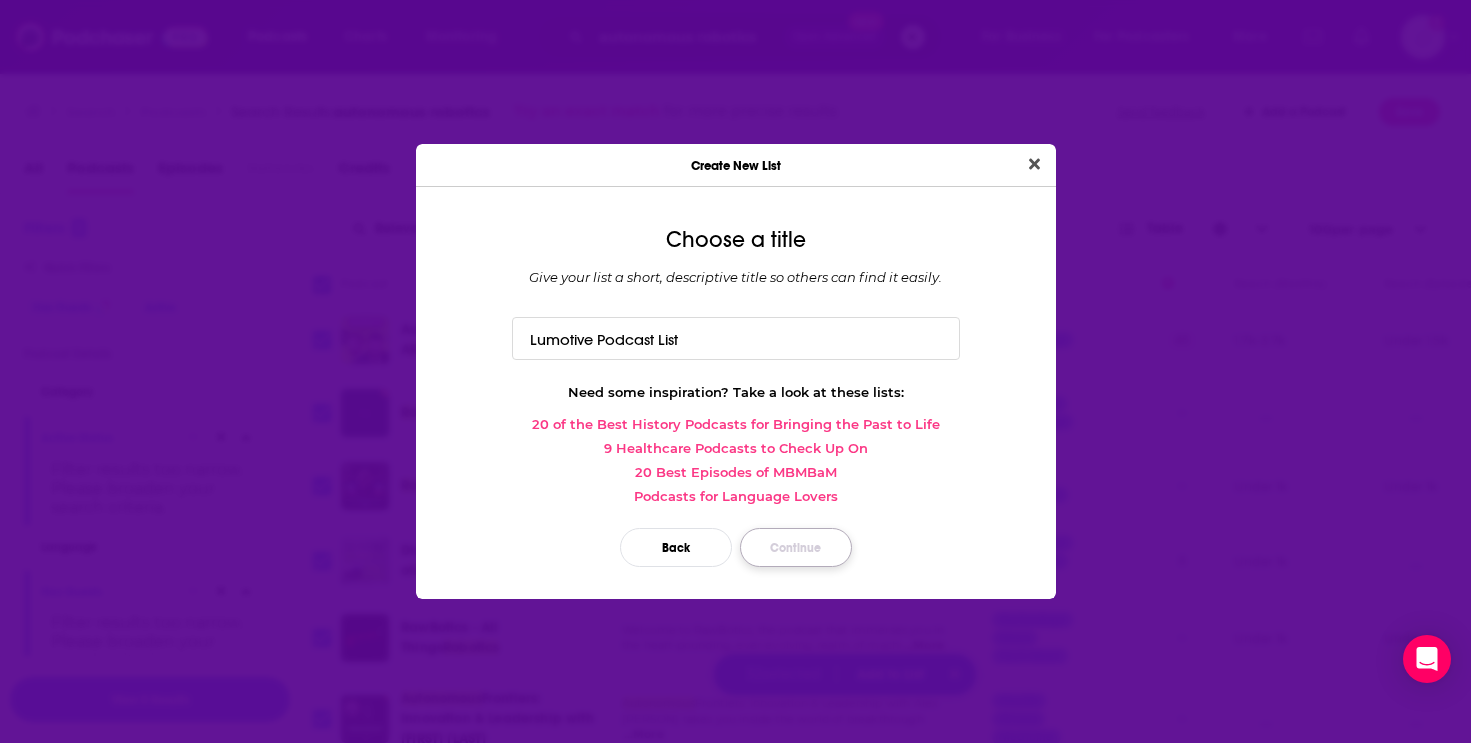 click on "Continue" at bounding box center [796, 547] 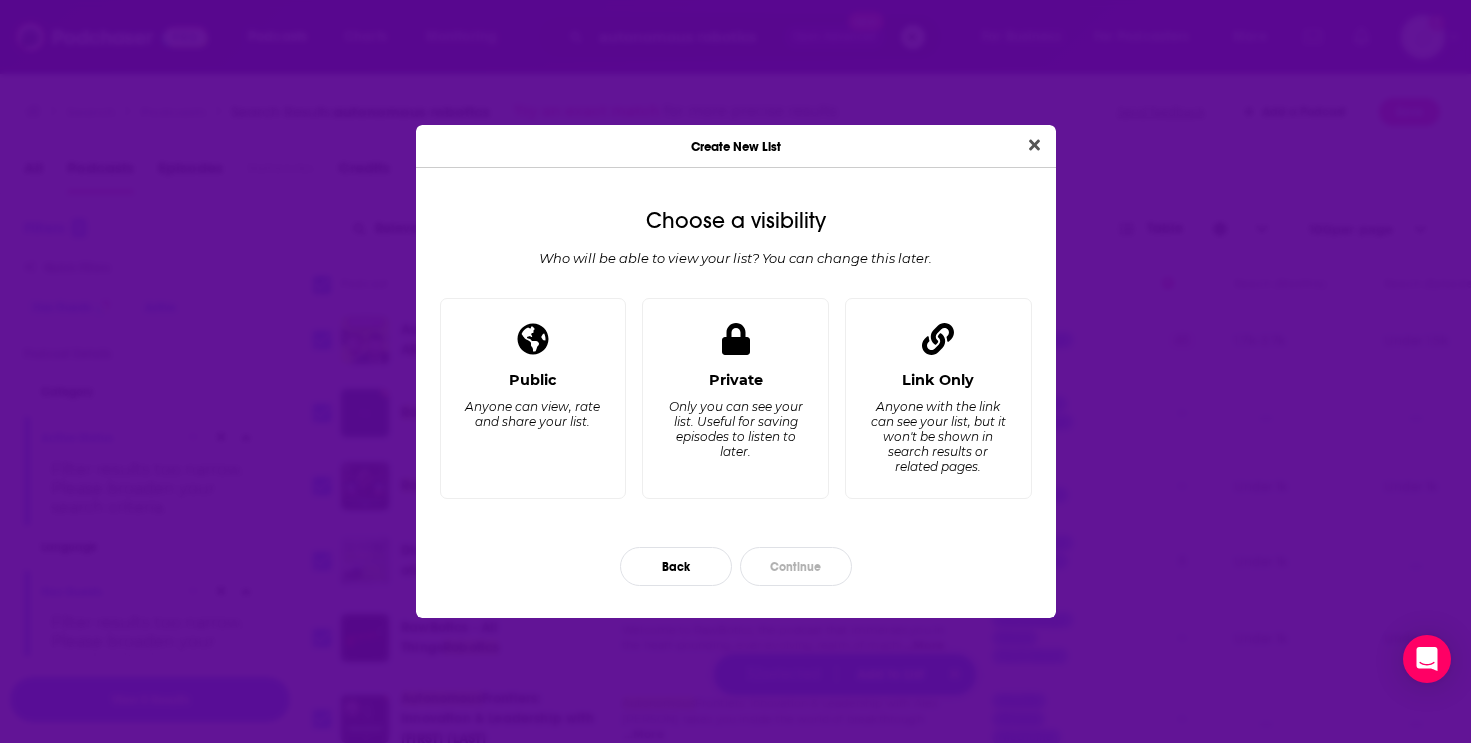 click on "Public Anyone can view, rate and share your list." at bounding box center (533, 426) 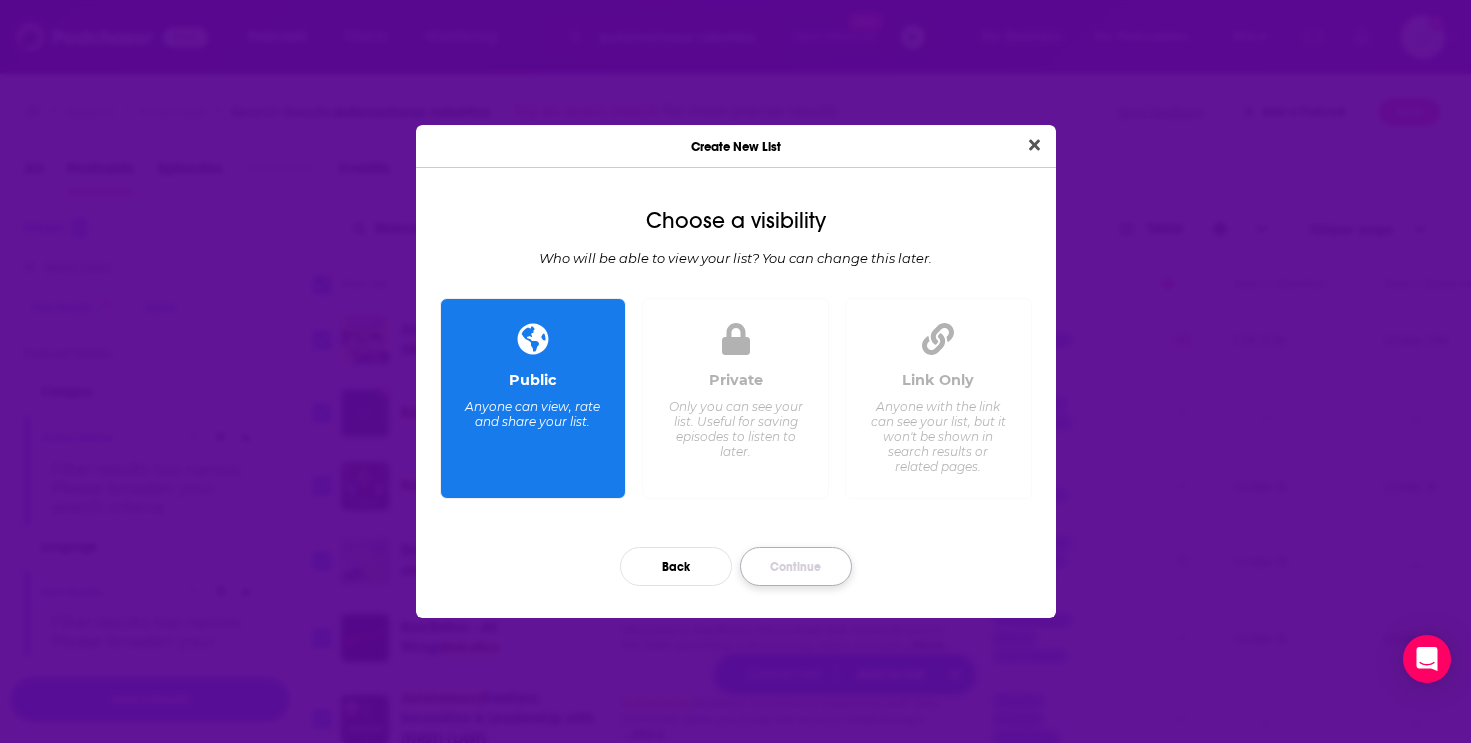 click on "Continue" at bounding box center (796, 566) 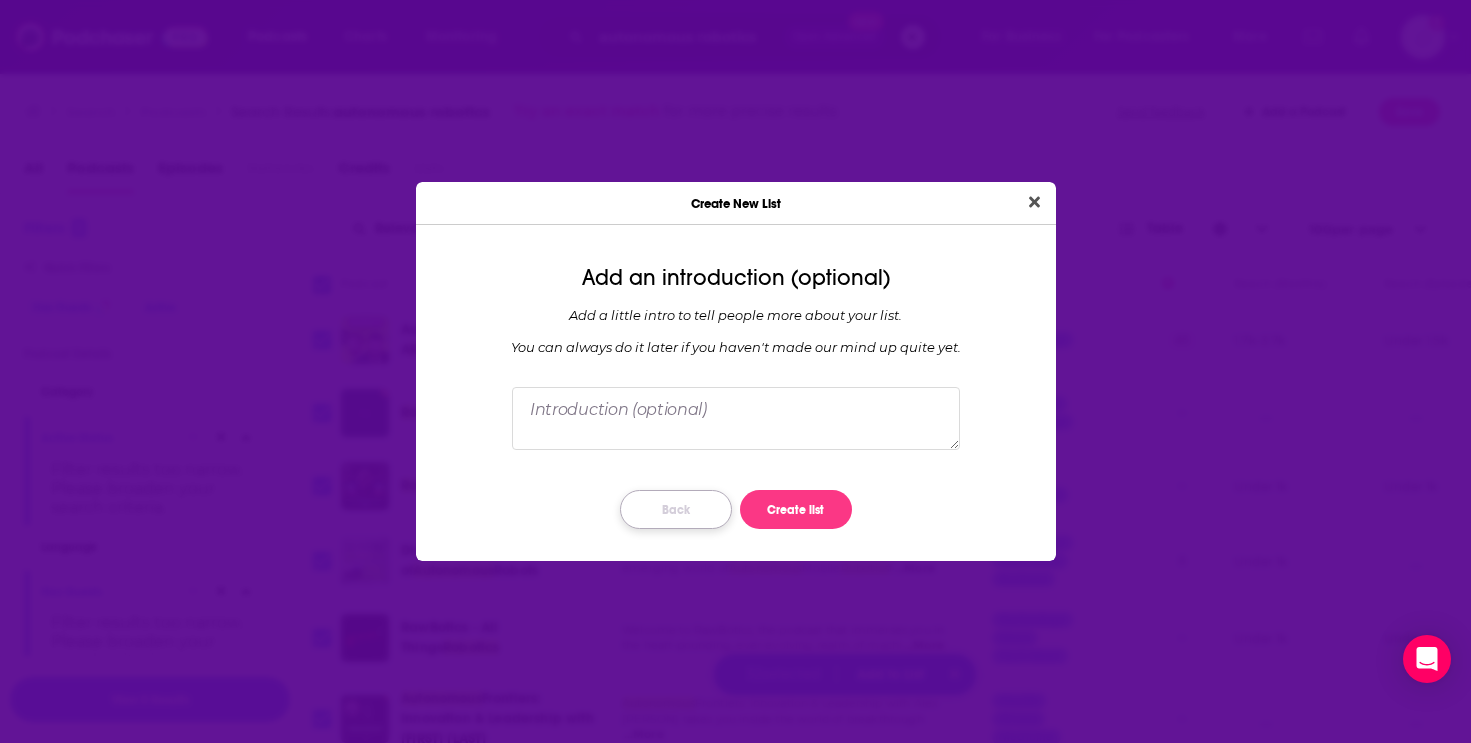 click on "Back" at bounding box center (676, 509) 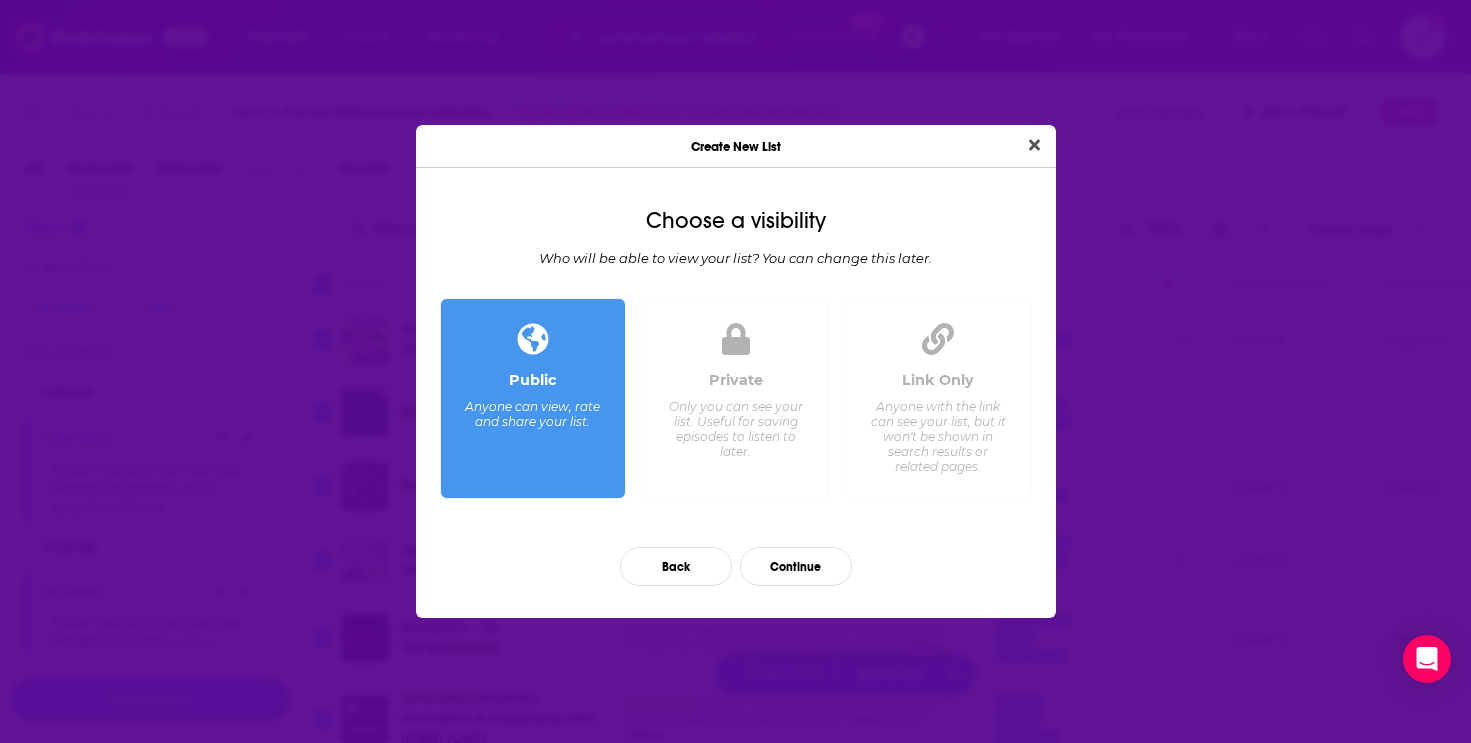 click on "Link Only Anyone with the link can see your list, but it won't be shown in search results or related pages." at bounding box center (938, 426) 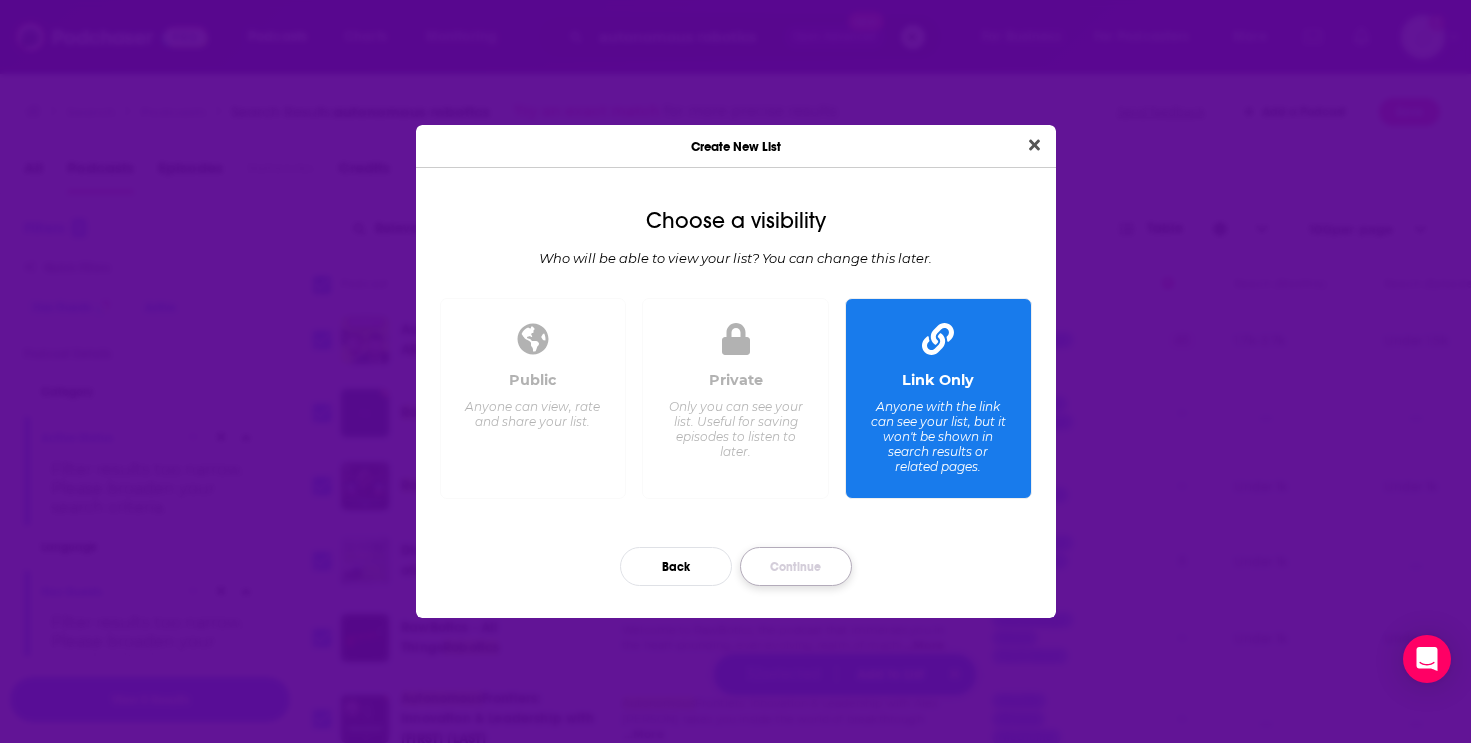 click on "Continue" at bounding box center [796, 566] 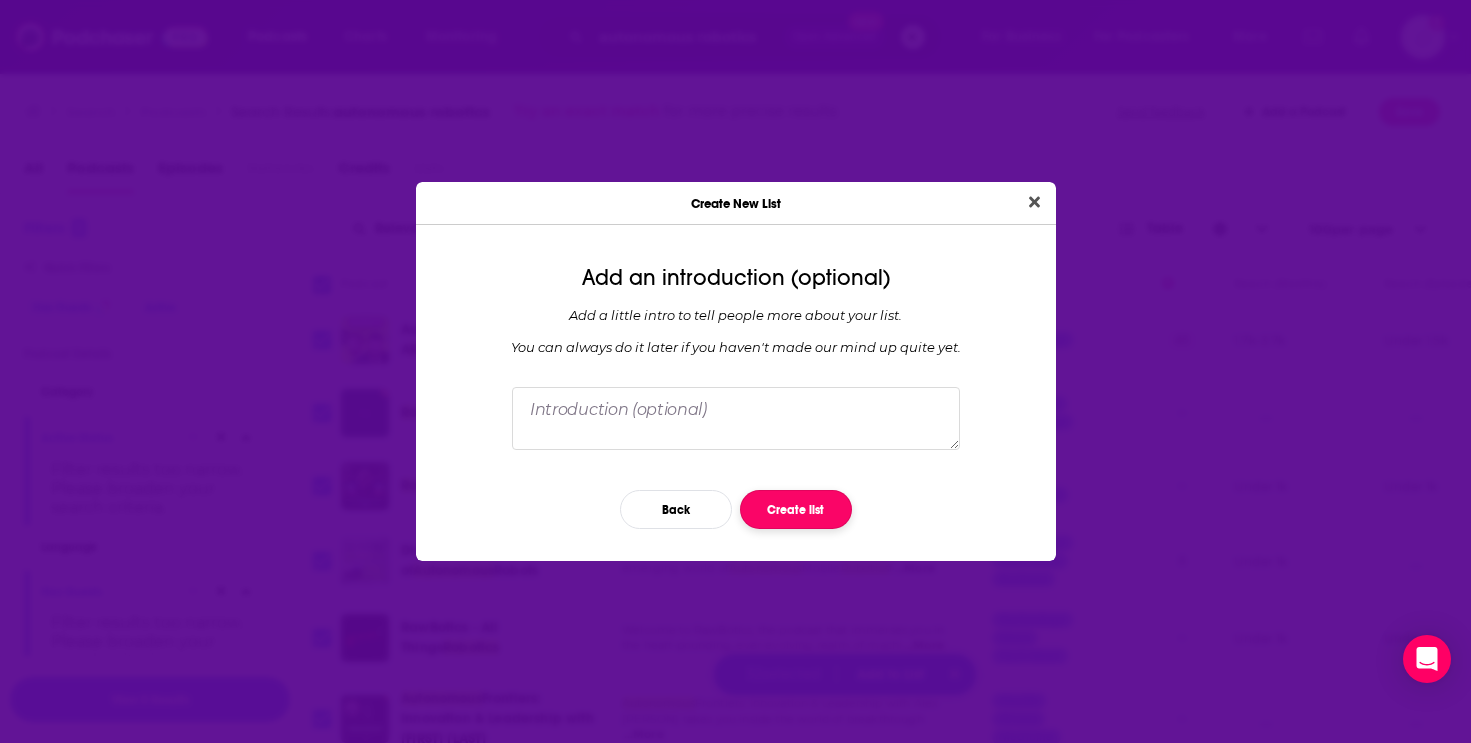 click on "Create list" at bounding box center (796, 509) 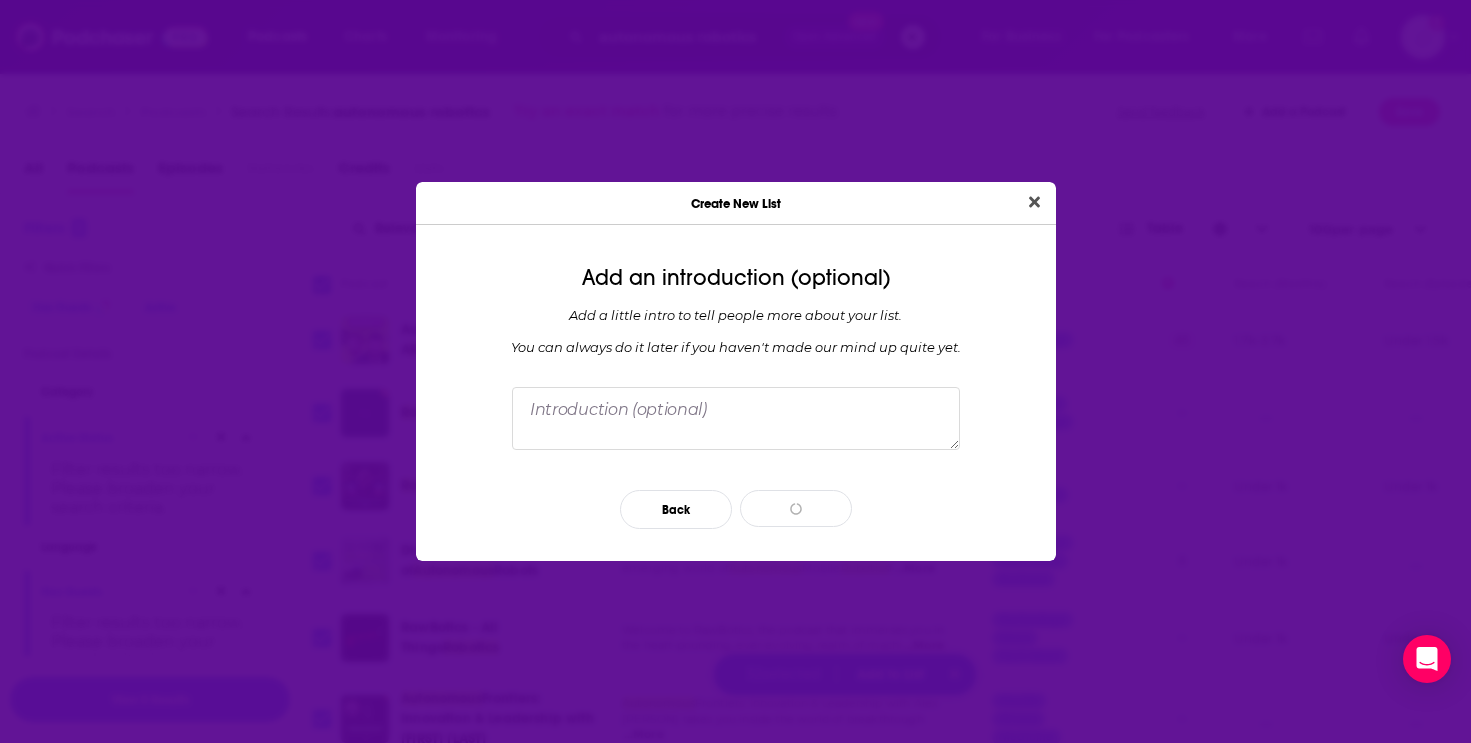 type 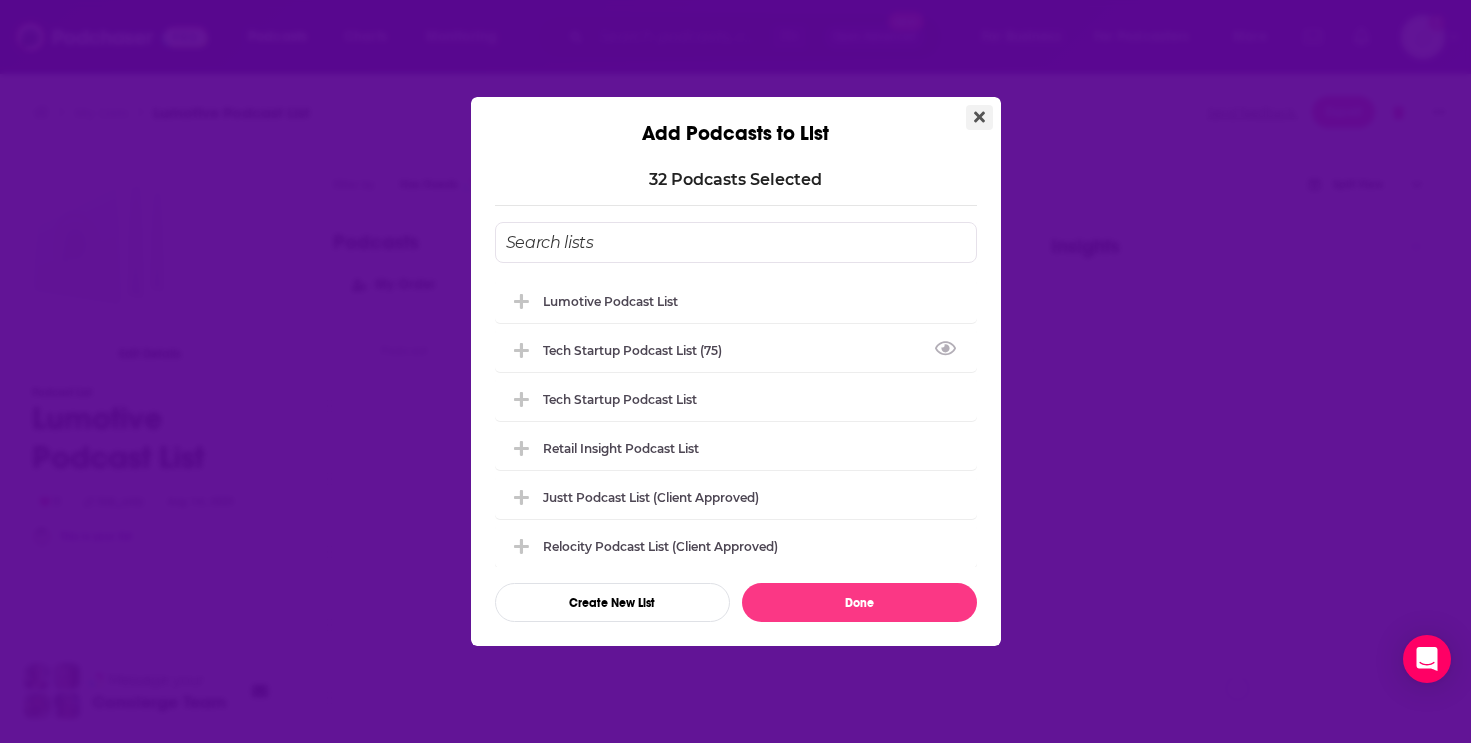 click 